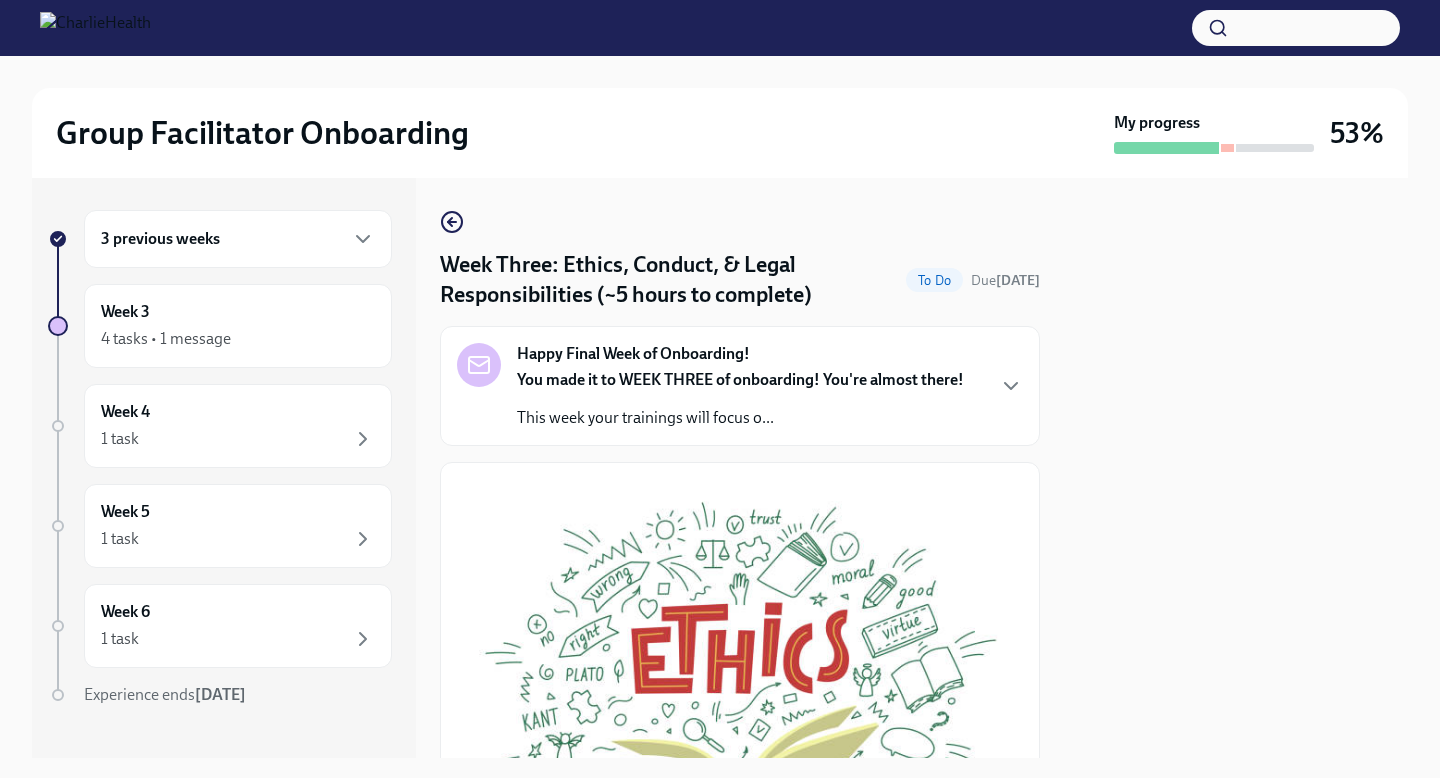 scroll, scrollTop: 0, scrollLeft: 0, axis: both 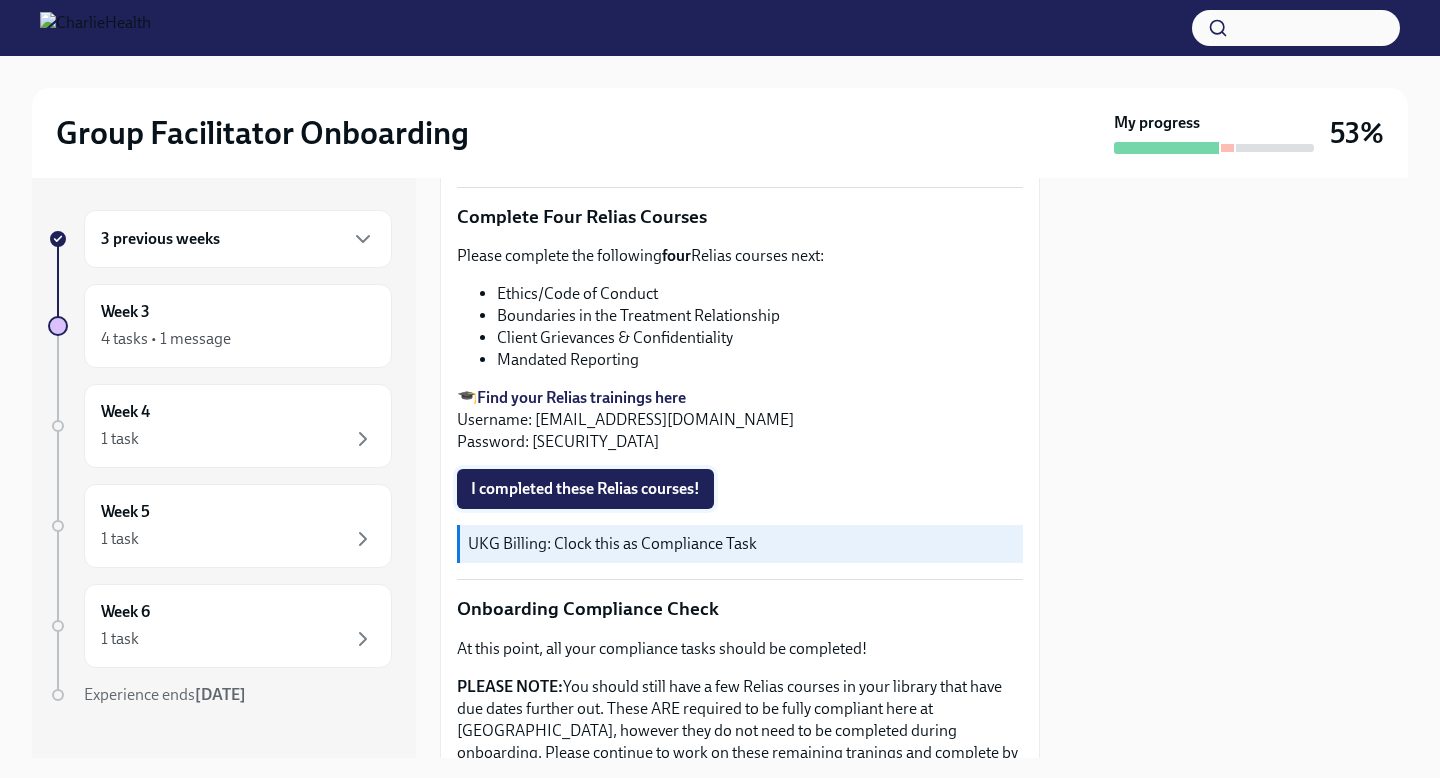 click on "I completed these Relias courses!" at bounding box center (585, 489) 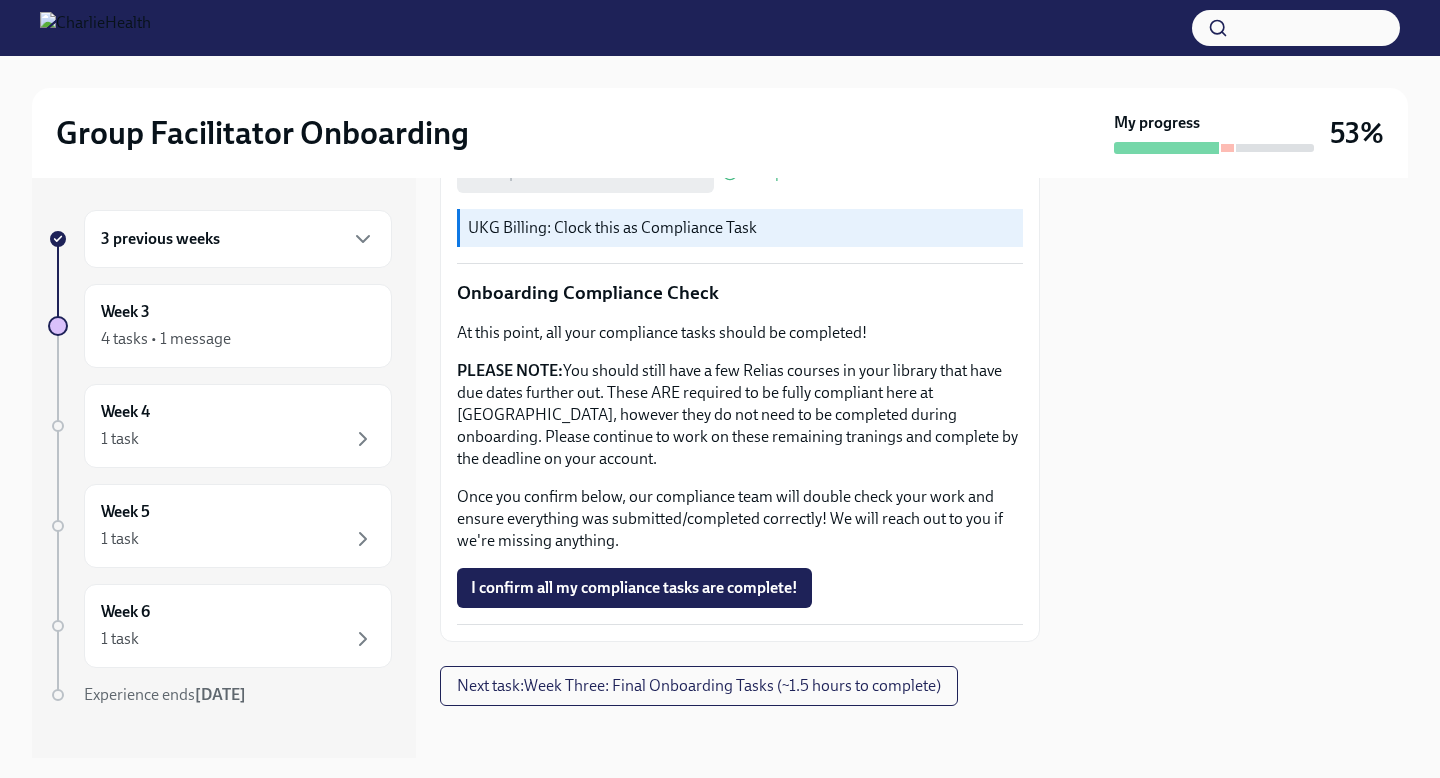 scroll, scrollTop: 1086, scrollLeft: 0, axis: vertical 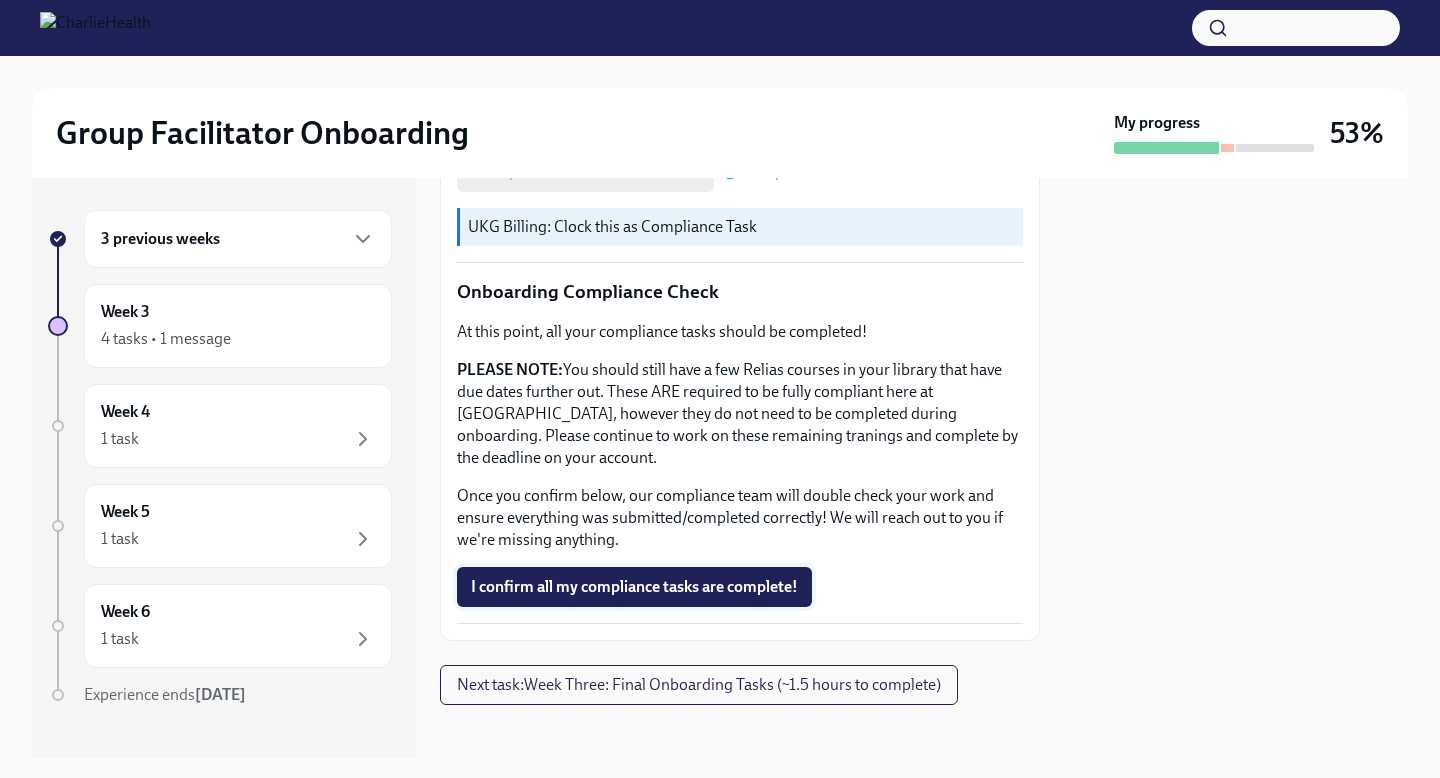 click on "I confirm all my compliance tasks are complete!" at bounding box center (634, 587) 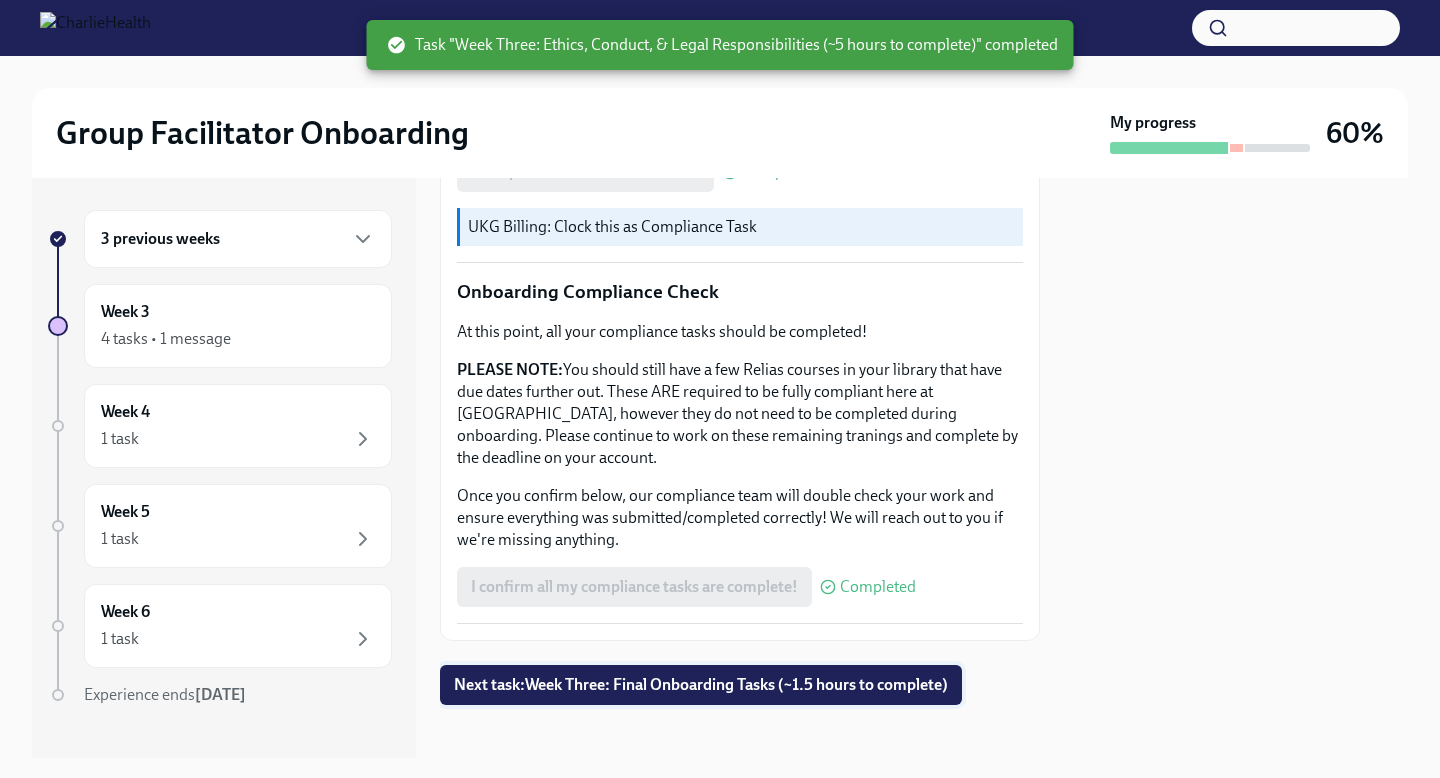 click on "Next task :  Week Three: Final Onboarding Tasks (~1.5 hours to complete)" at bounding box center [701, 685] 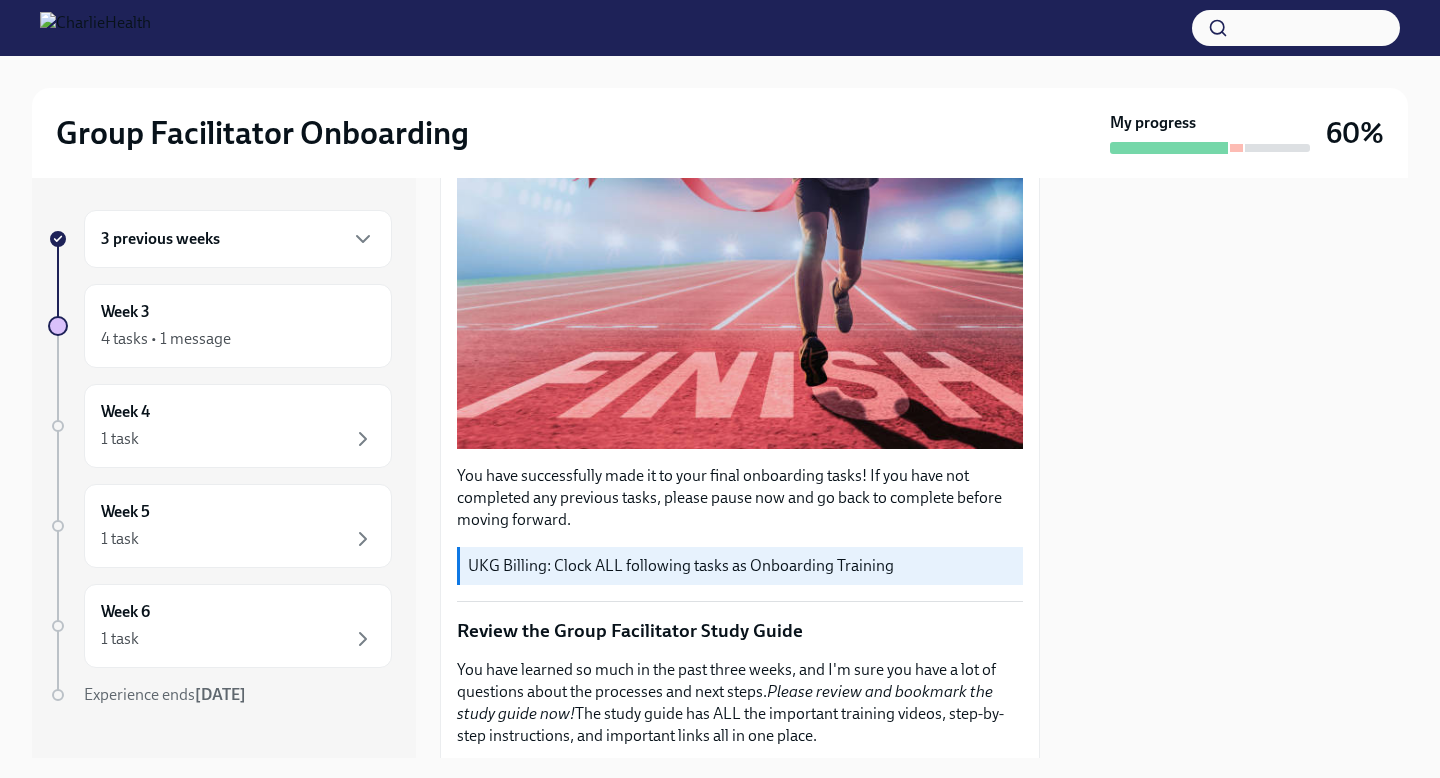 scroll, scrollTop: 430, scrollLeft: 0, axis: vertical 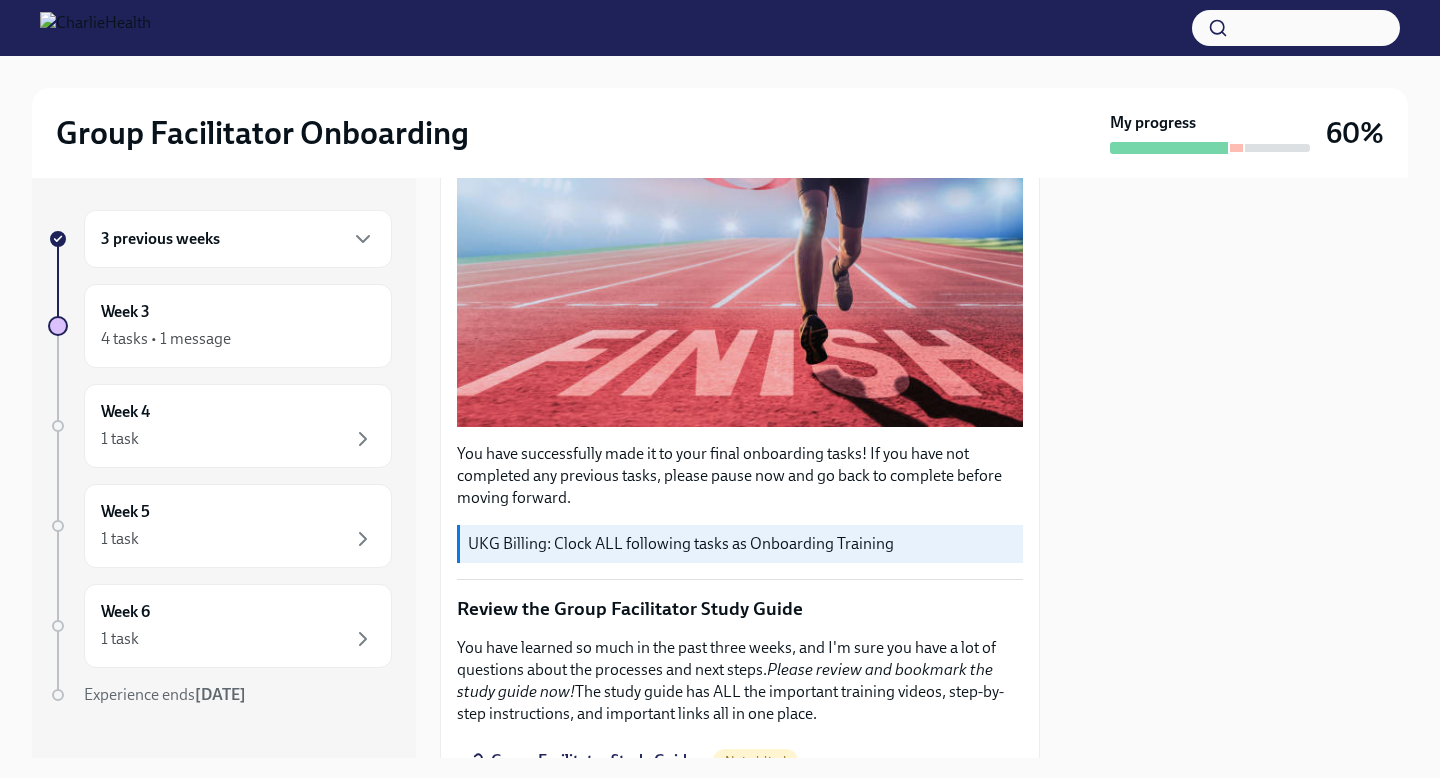 click on "3 previous weeks" at bounding box center (238, 239) 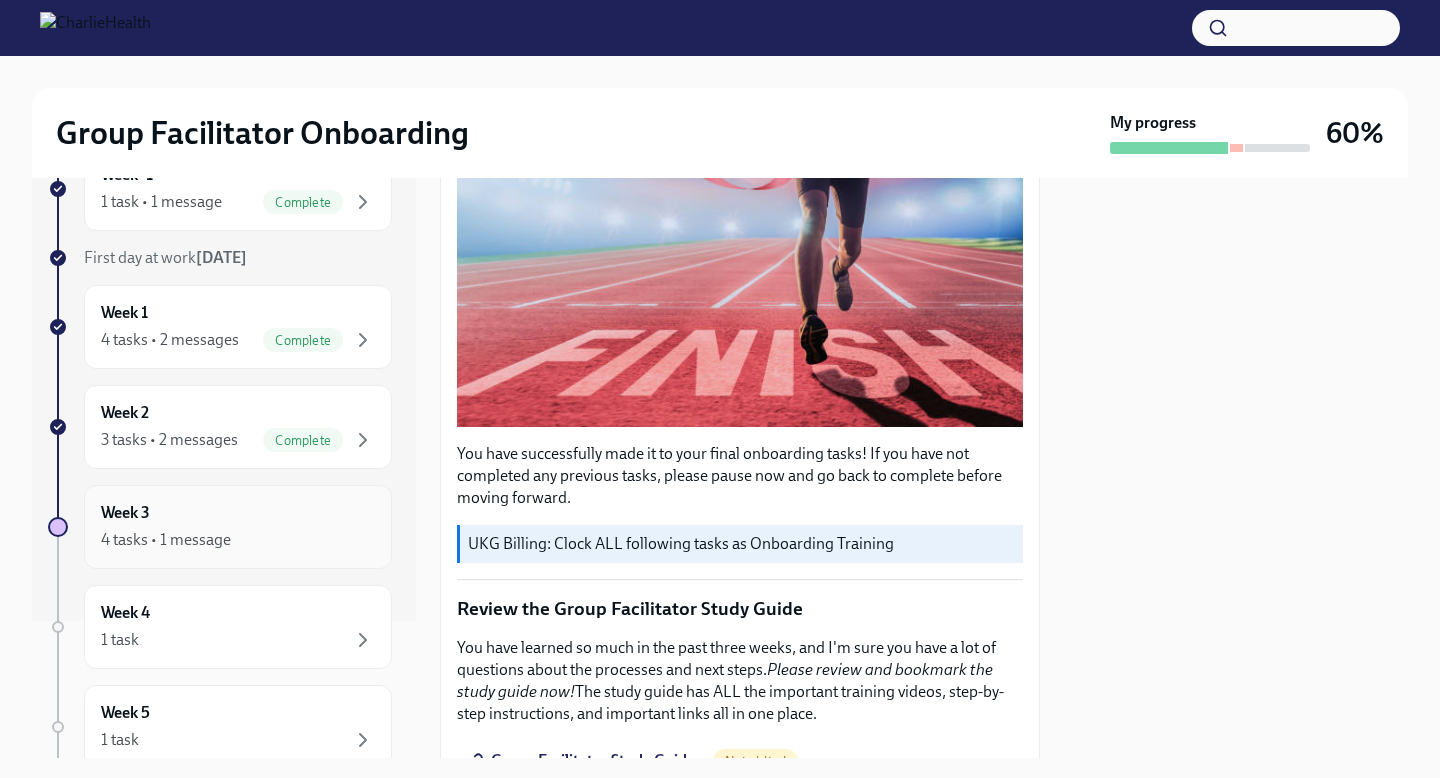 scroll, scrollTop: 160, scrollLeft: 0, axis: vertical 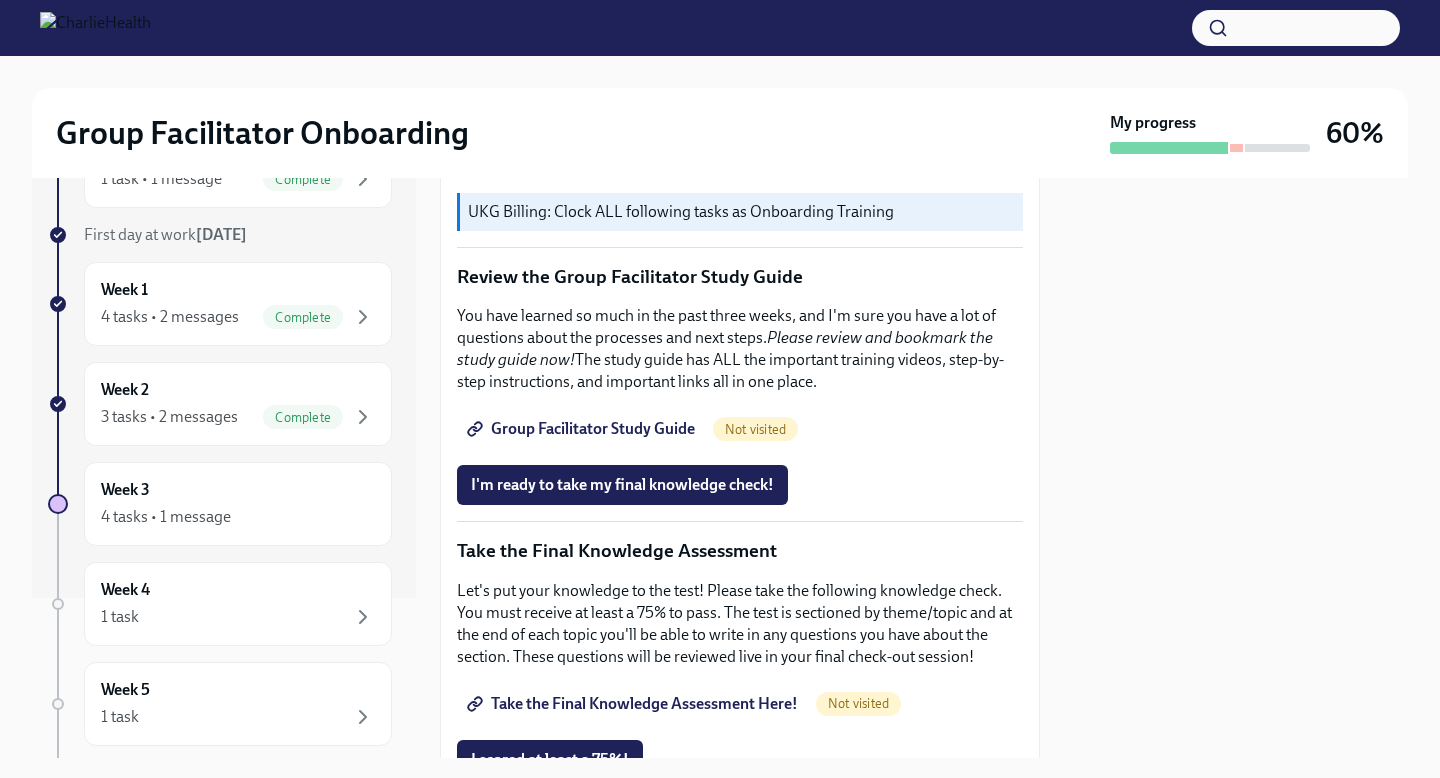 click on "Group Facilitator Study Guide" at bounding box center [583, 429] 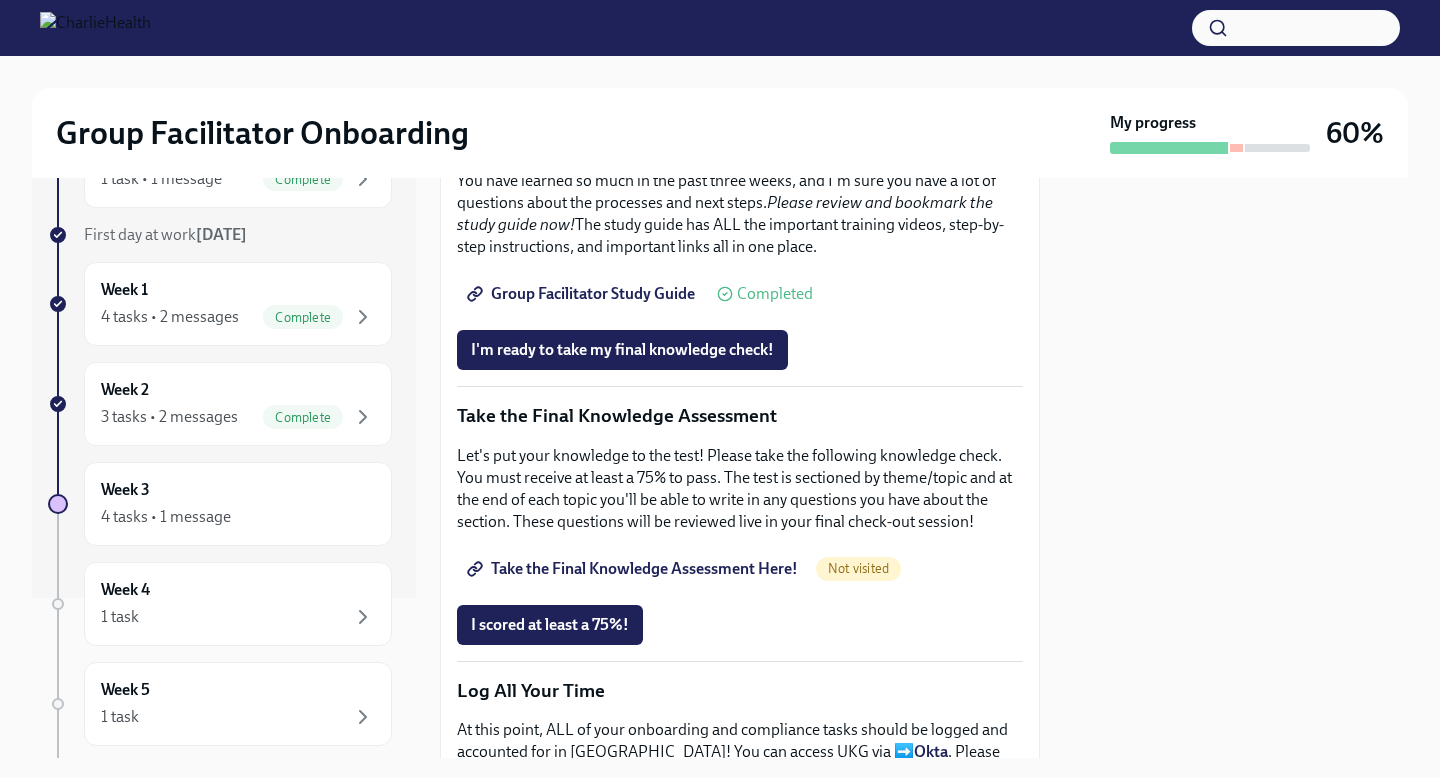 scroll, scrollTop: 919, scrollLeft: 0, axis: vertical 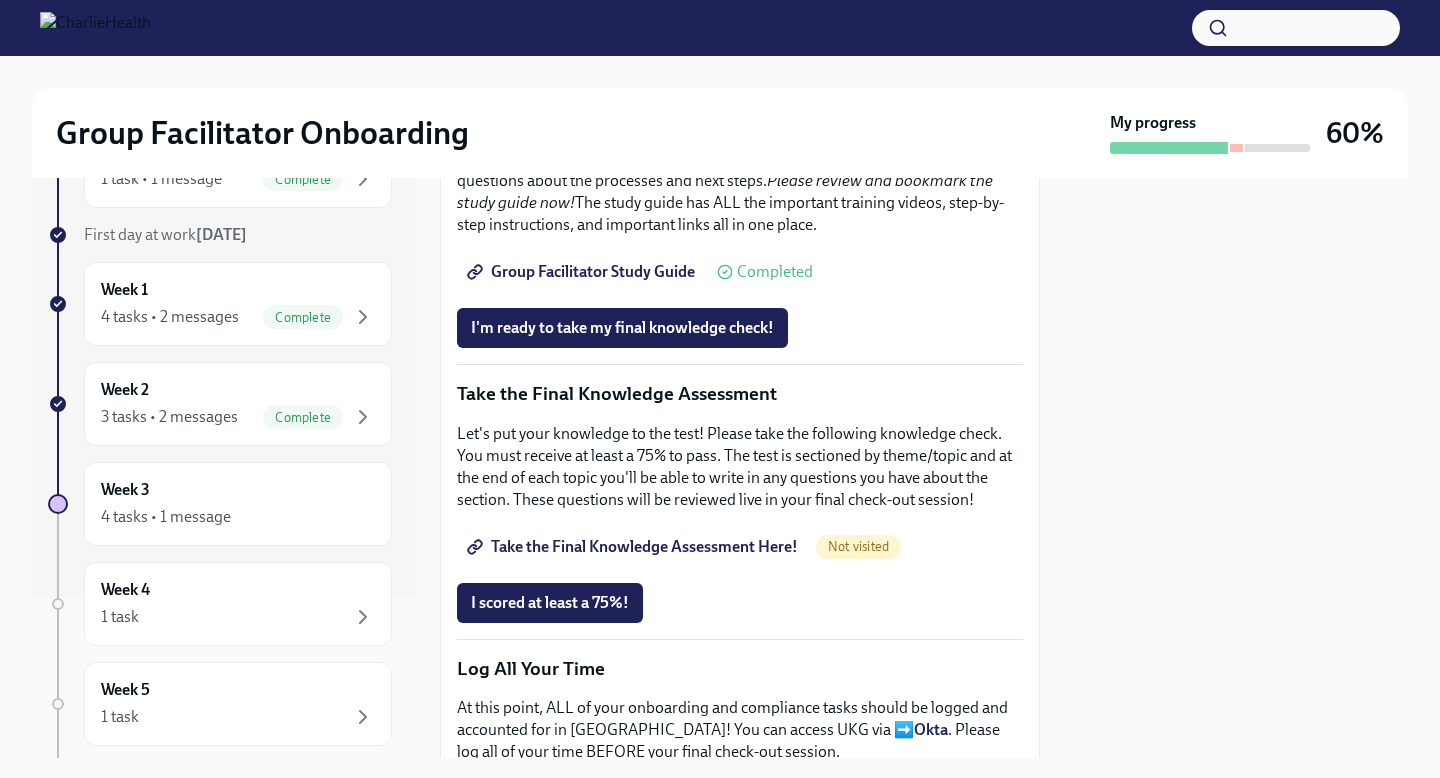 click on "Group Facilitator Study Guide" at bounding box center (583, 272) 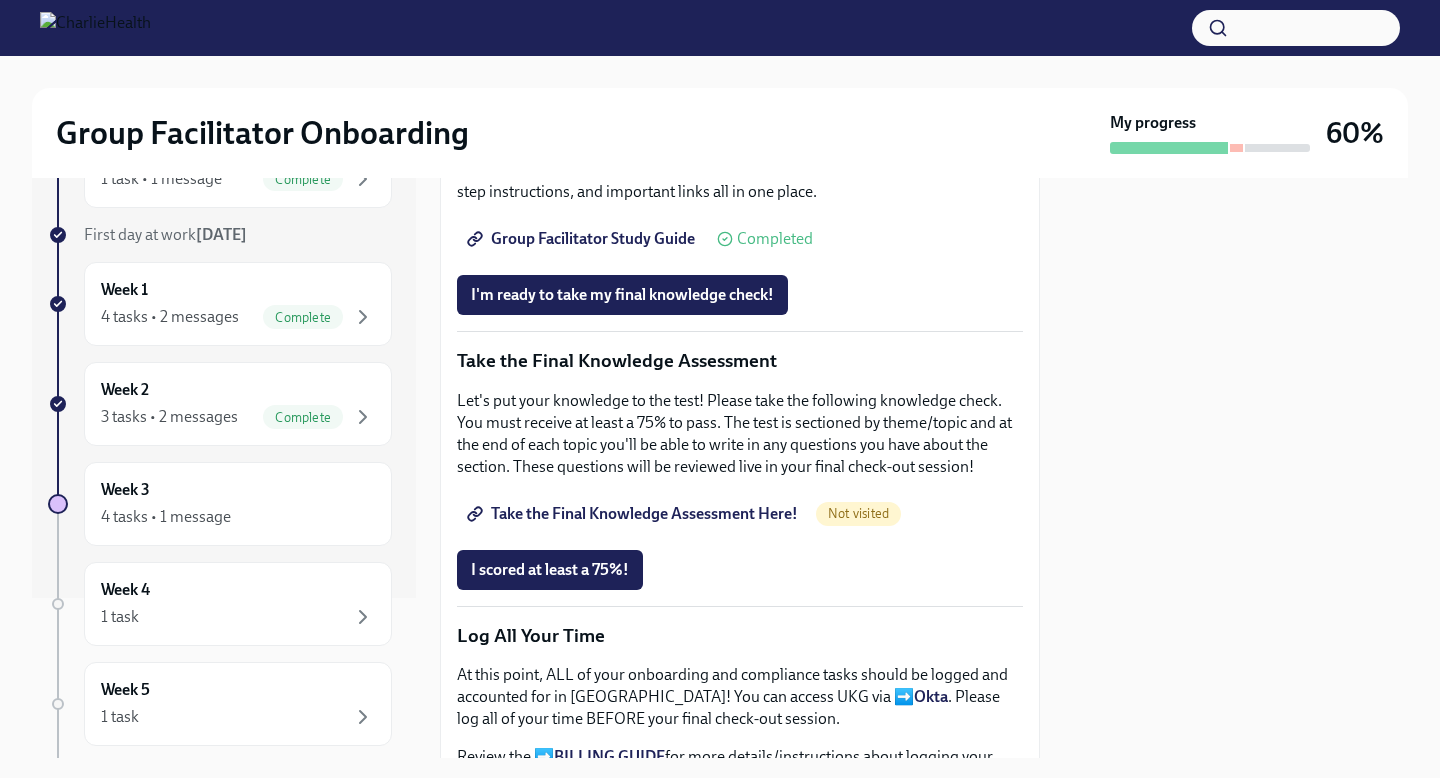 scroll, scrollTop: 952, scrollLeft: 0, axis: vertical 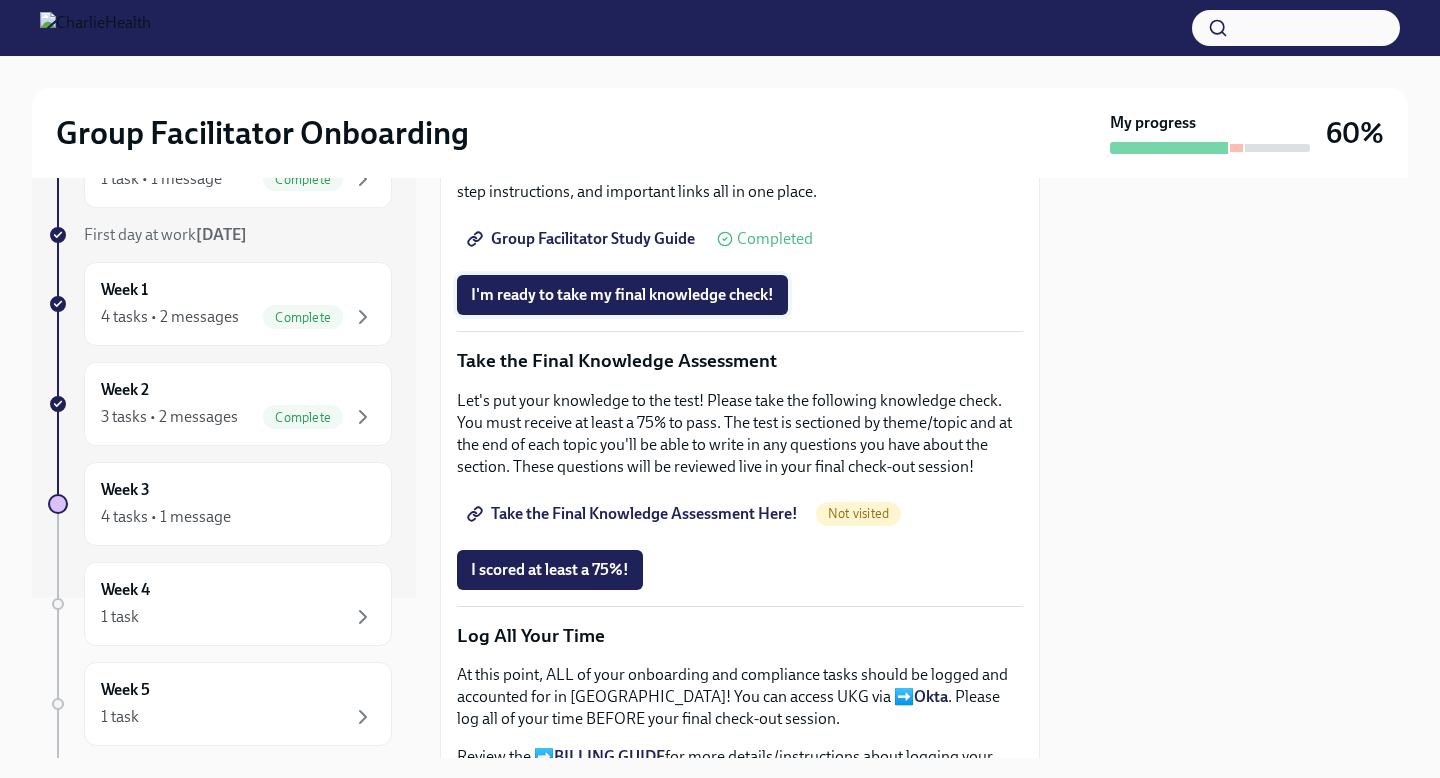 click on "I'm ready to take my final knowledge check!" at bounding box center (622, 295) 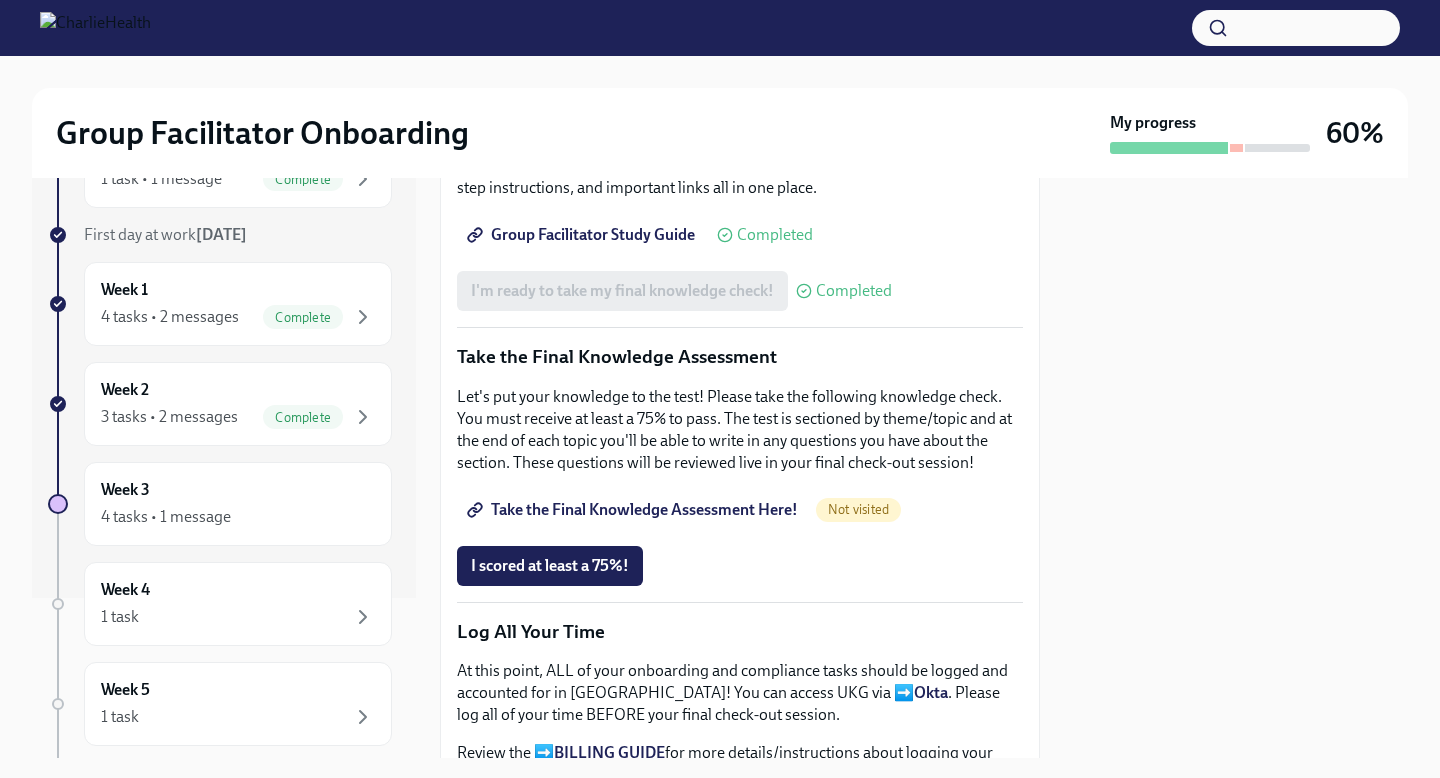 scroll, scrollTop: 956, scrollLeft: 0, axis: vertical 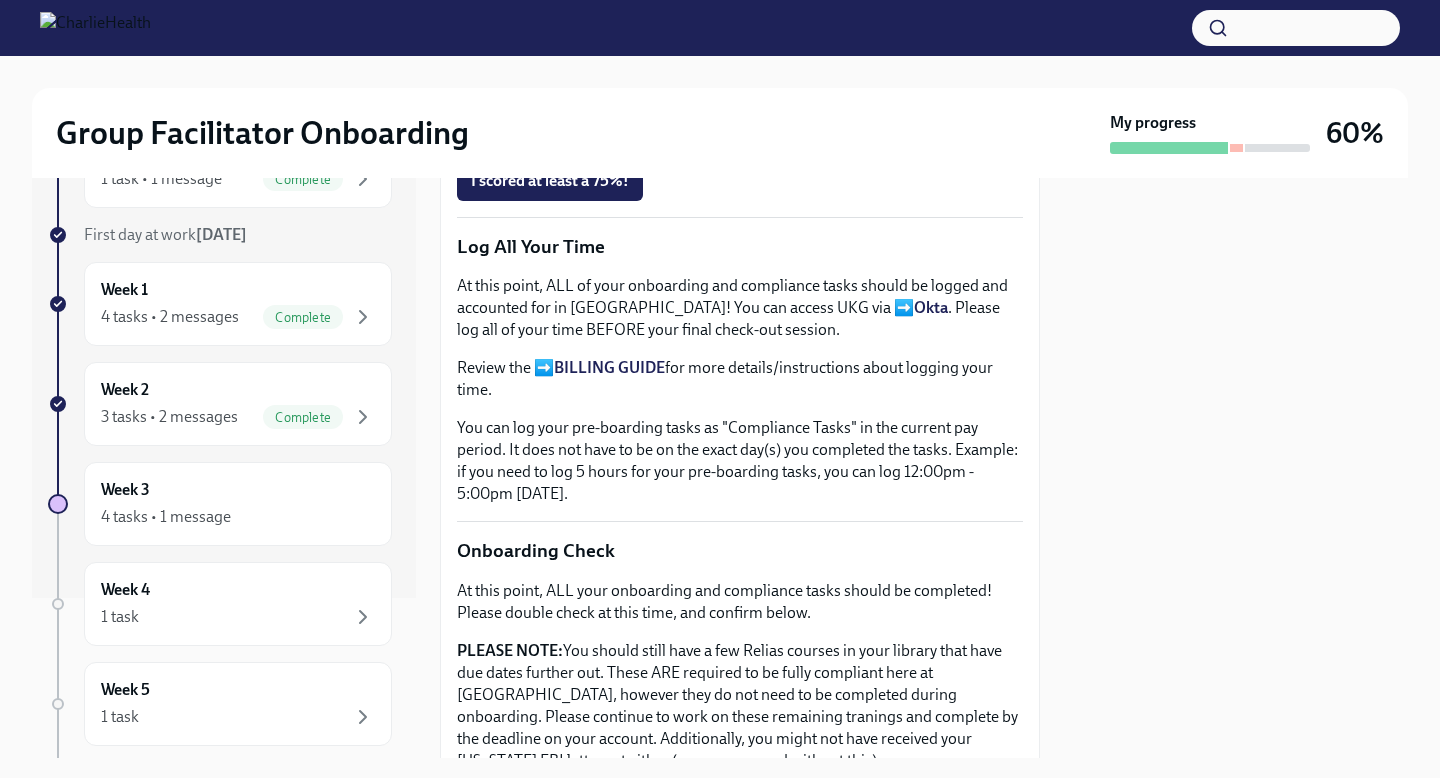 click on "3 previous weeks Week -1 1 task • 1 message Complete First day at work  Jun 30th Week 1 4 tasks • 2 messages Complete Week 2 3 tasks • 2 messages Complete Week 3 4 tasks • 1 message Week 4 1 task Week 5 1 task Week 6 1 task Experience ends  Sep 2nd Week Three: Final Onboarding Tasks (~1.5 hours to complete) To Do Due  in a day Happy Final Week of Onboarding! You made it to WEEK THREE of onboarding! You're almost there!
This week your trainings will focus o... You have successfully made it to your final onboarding tasks! If you have not completed any previous tasks, please pause now and go back to complete before moving forward. UKG Billing: Clock ALL following tasks as Onboarding Training Review the Group Facilitator Study Guide You have learned so much in the past three weeks, and I'm sure you have a lot of questions about the processes and next steps.  Please review and bookmark the study guide now! Group Facilitator Study Guide Completed I'm ready to take my final knowledge check! Completed Okta" at bounding box center (720, 468) 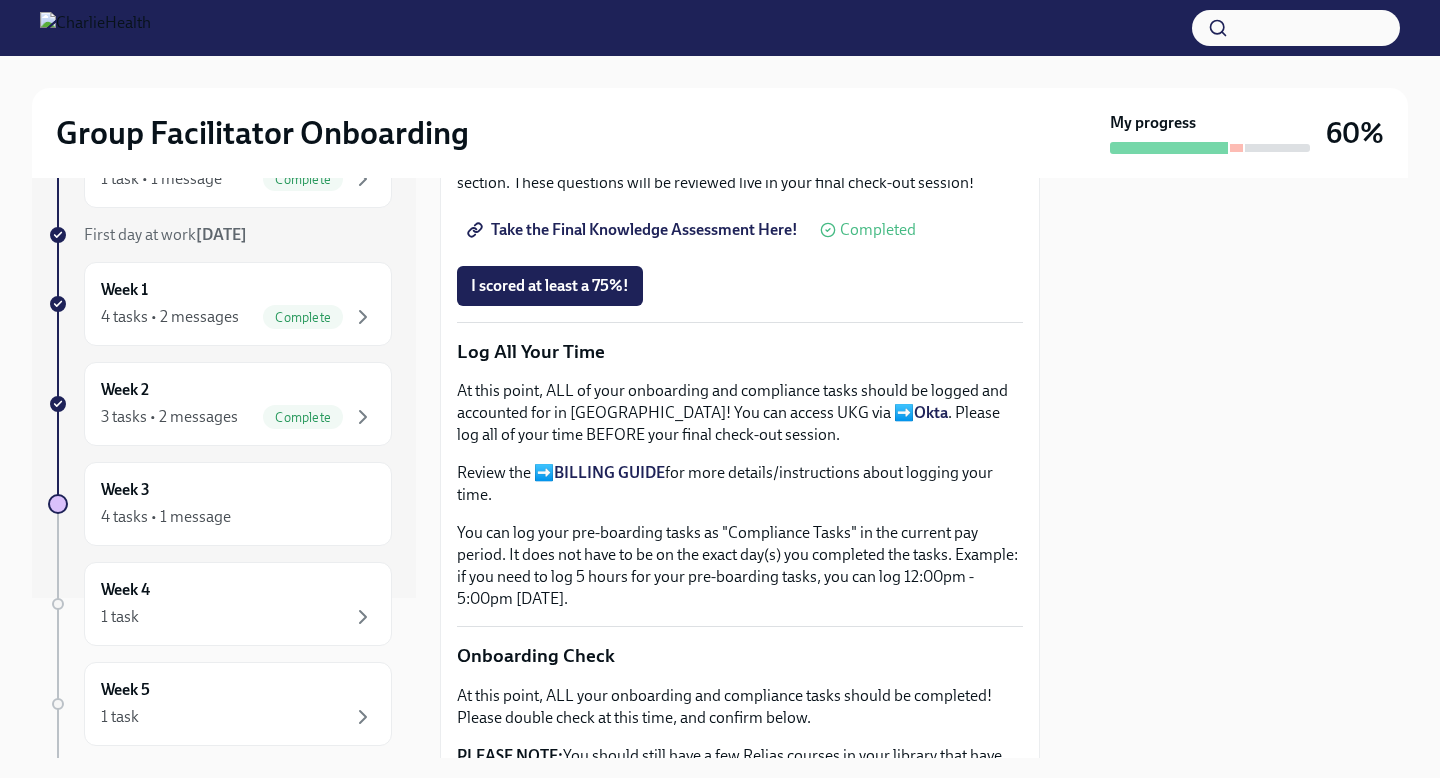 scroll, scrollTop: 1237, scrollLeft: 0, axis: vertical 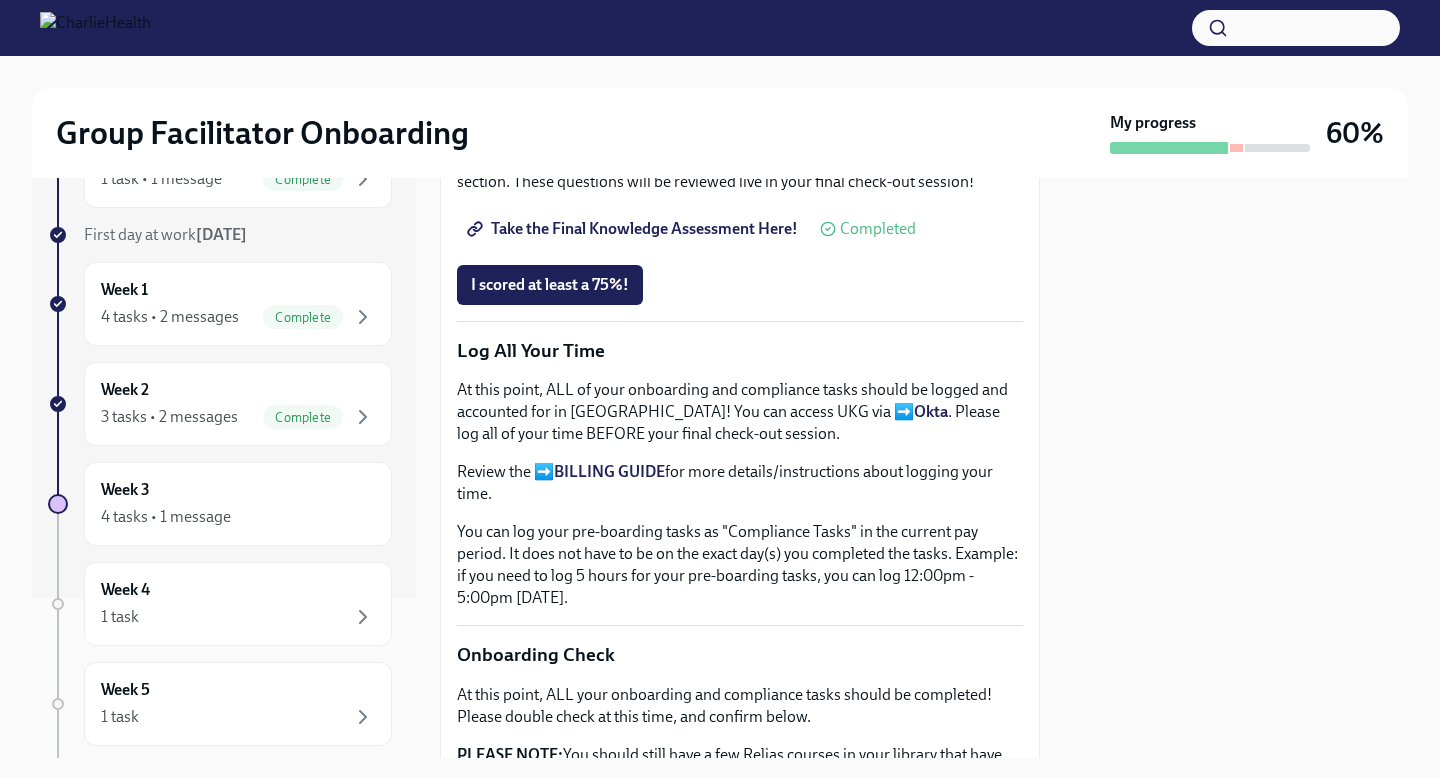 click on "Take the Final Knowledge Assessment Here!" at bounding box center (634, 229) 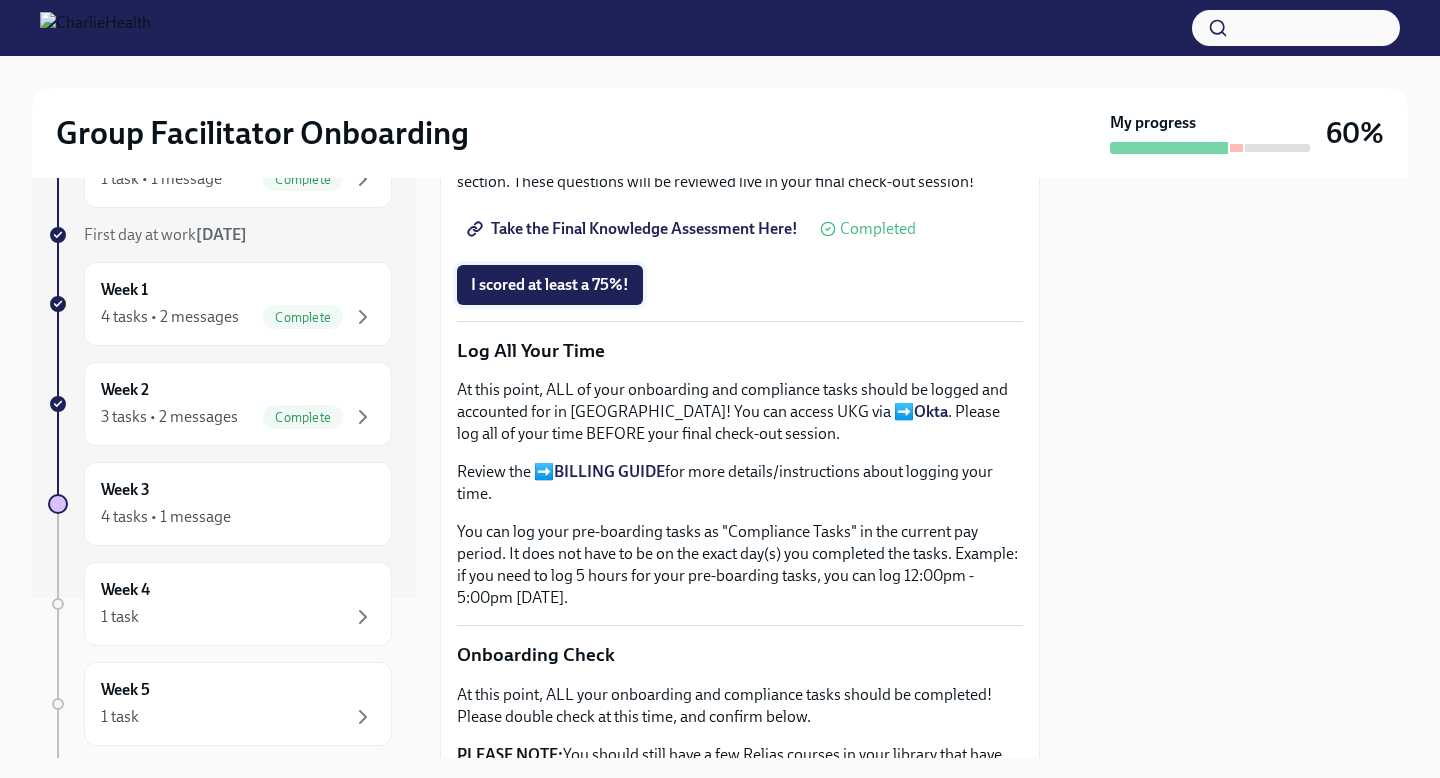 click on "I scored at least a 75%!" at bounding box center (550, 285) 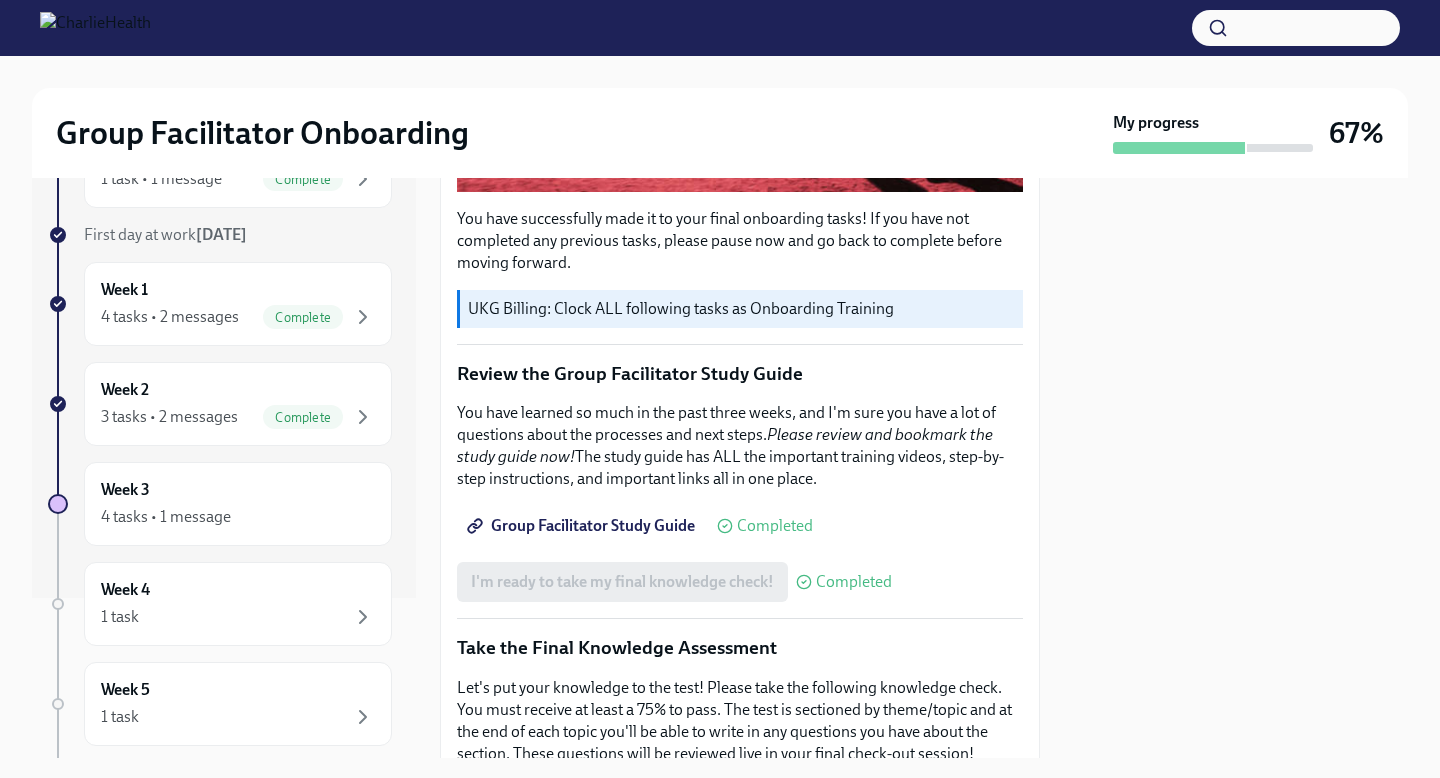 scroll, scrollTop: 506, scrollLeft: 0, axis: vertical 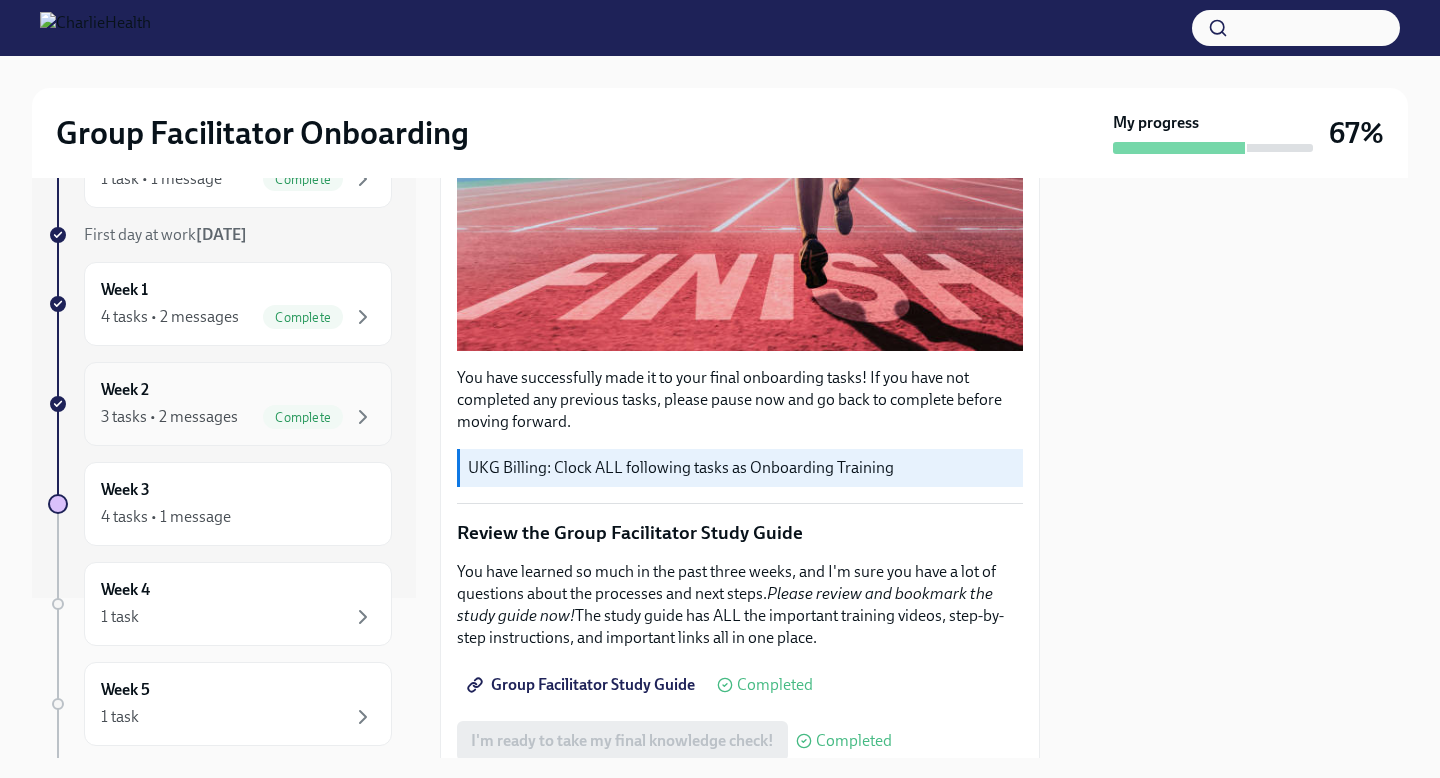 click on "Complete" at bounding box center (303, 417) 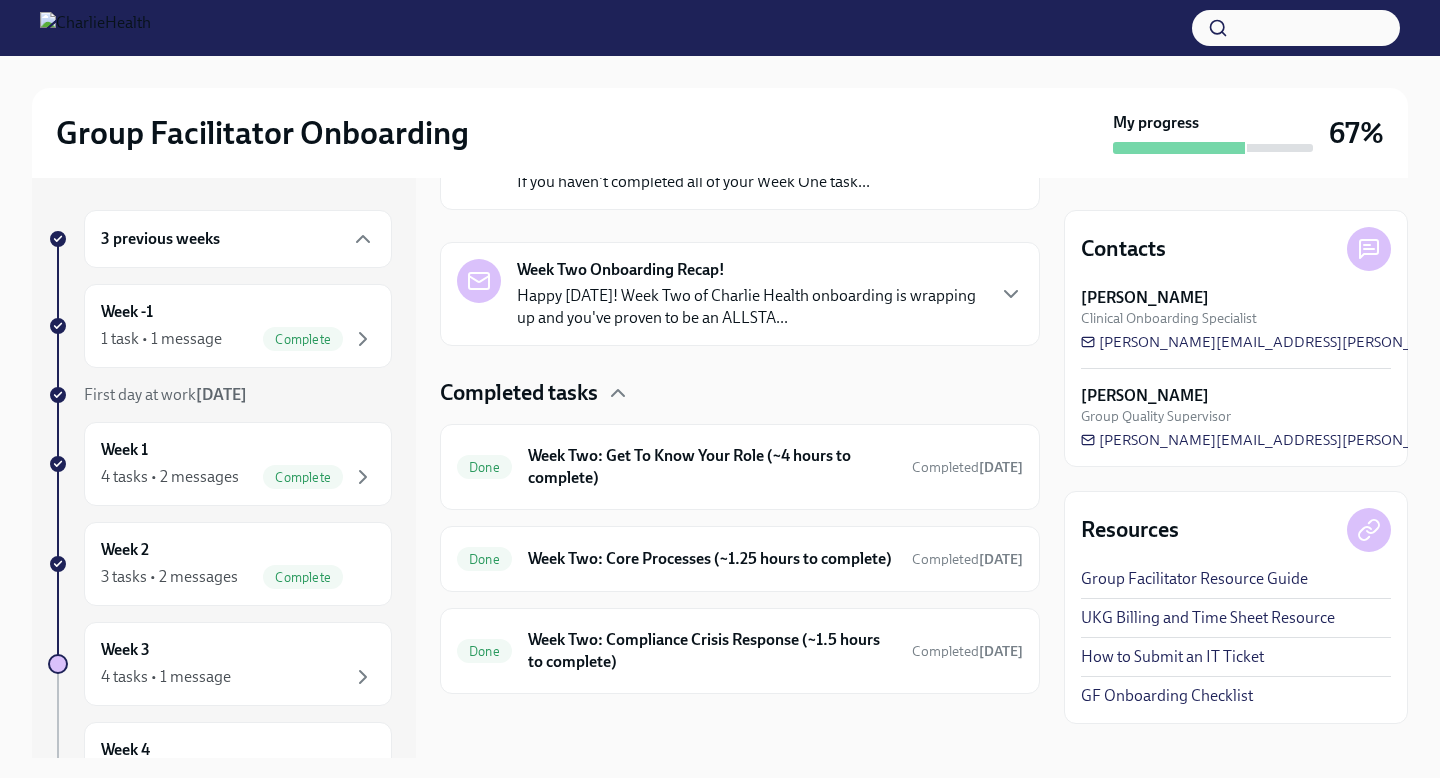 scroll, scrollTop: 438, scrollLeft: 0, axis: vertical 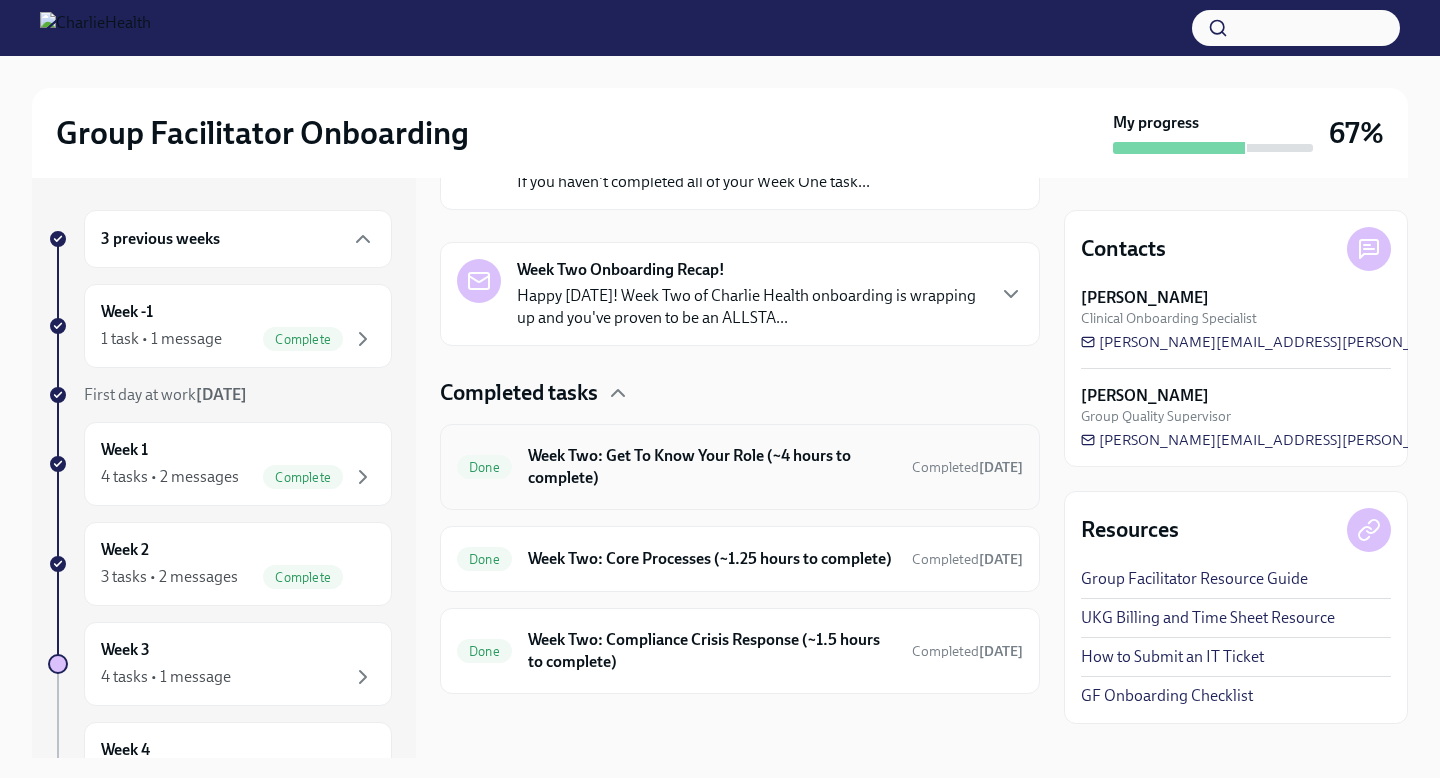 click on "Week Two: Get To Know Your Role (~4 hours to complete)" at bounding box center [712, 467] 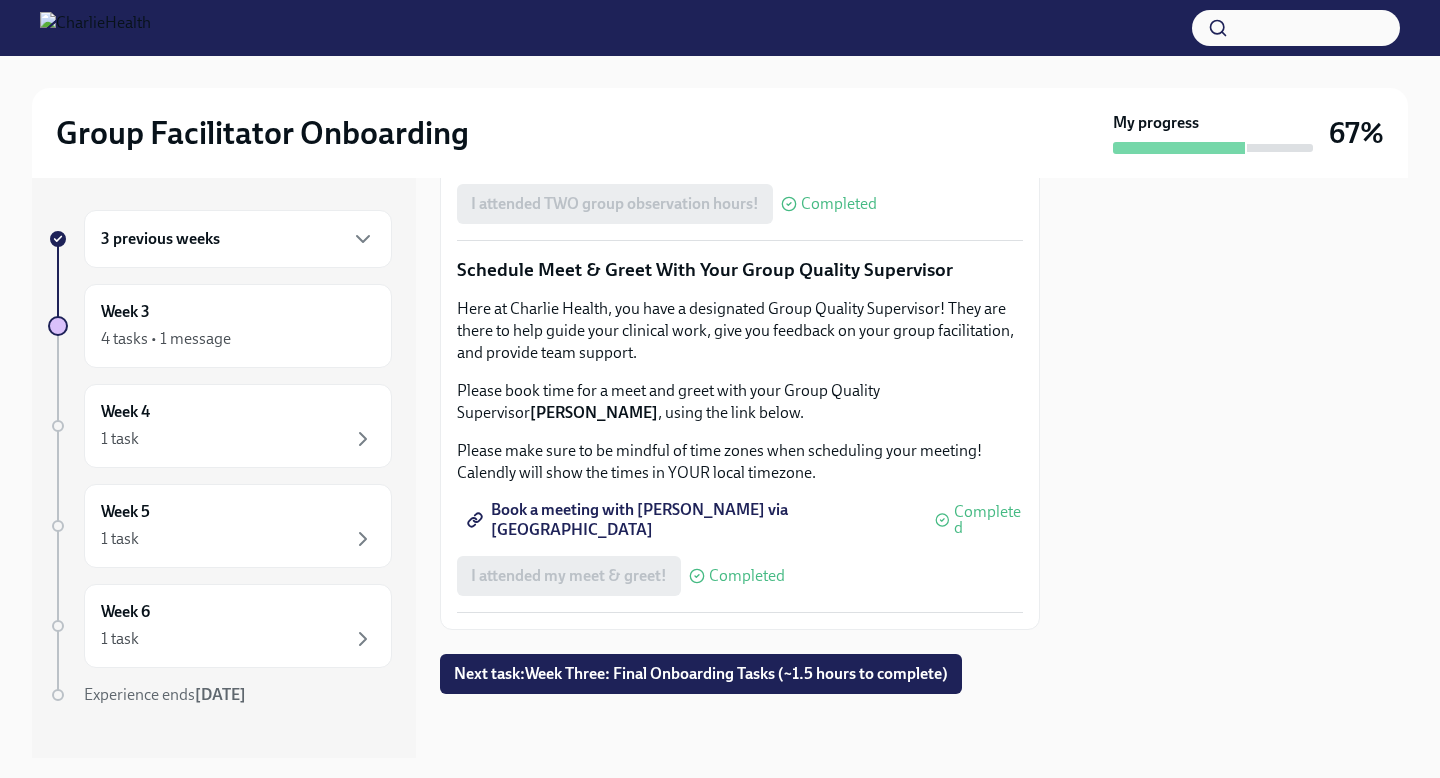 scroll, scrollTop: 1995, scrollLeft: 0, axis: vertical 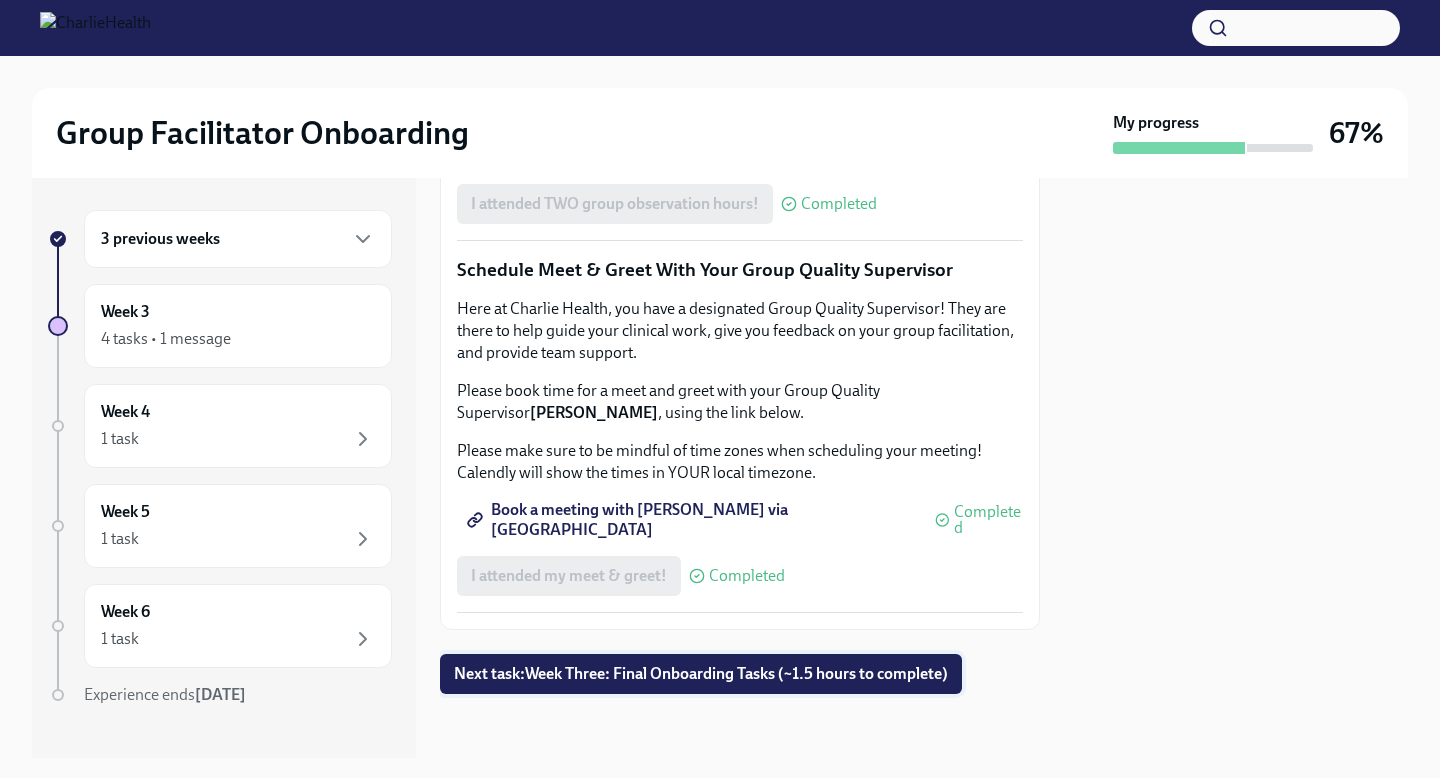 click on "Next task :  Week Three: Final Onboarding Tasks (~1.5 hours to complete)" at bounding box center (701, 674) 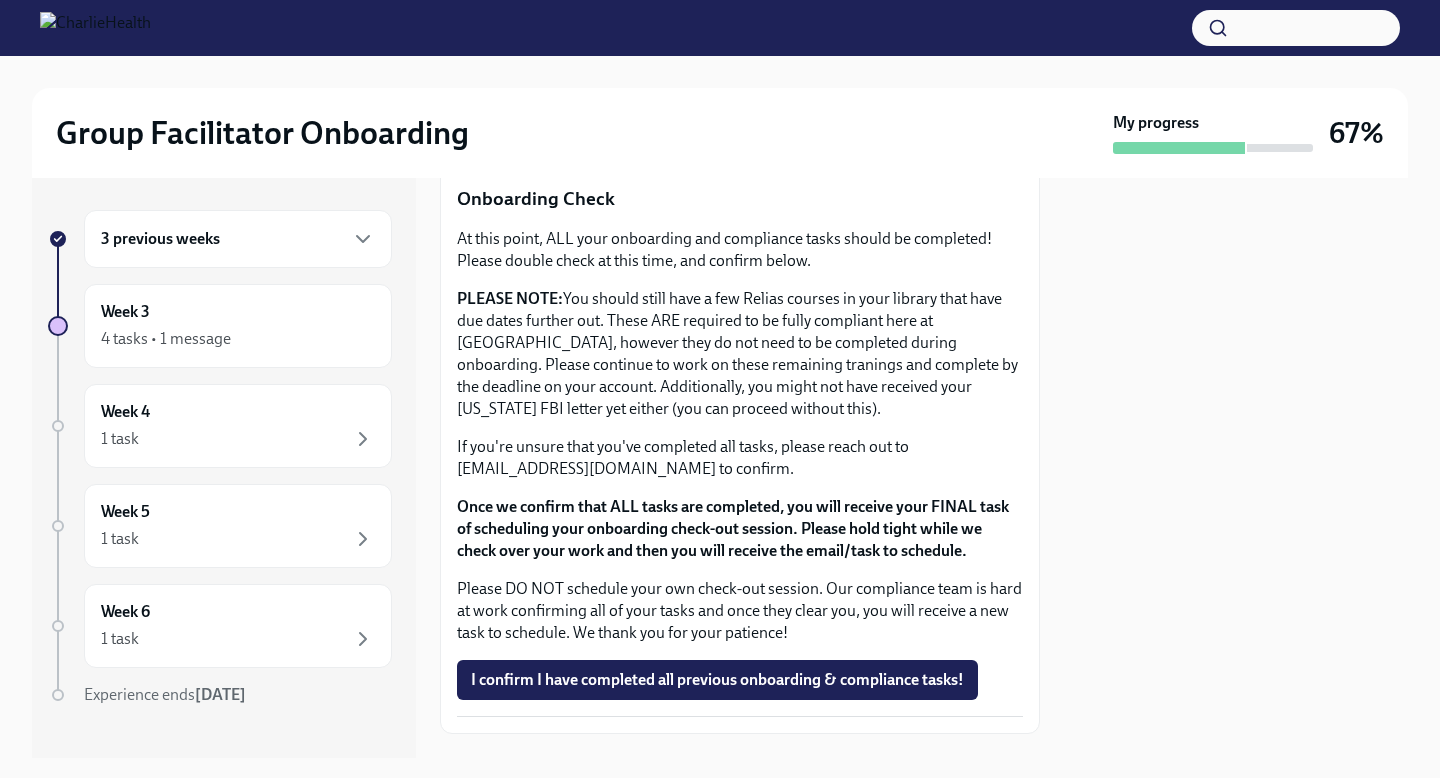 scroll, scrollTop: 1787, scrollLeft: 0, axis: vertical 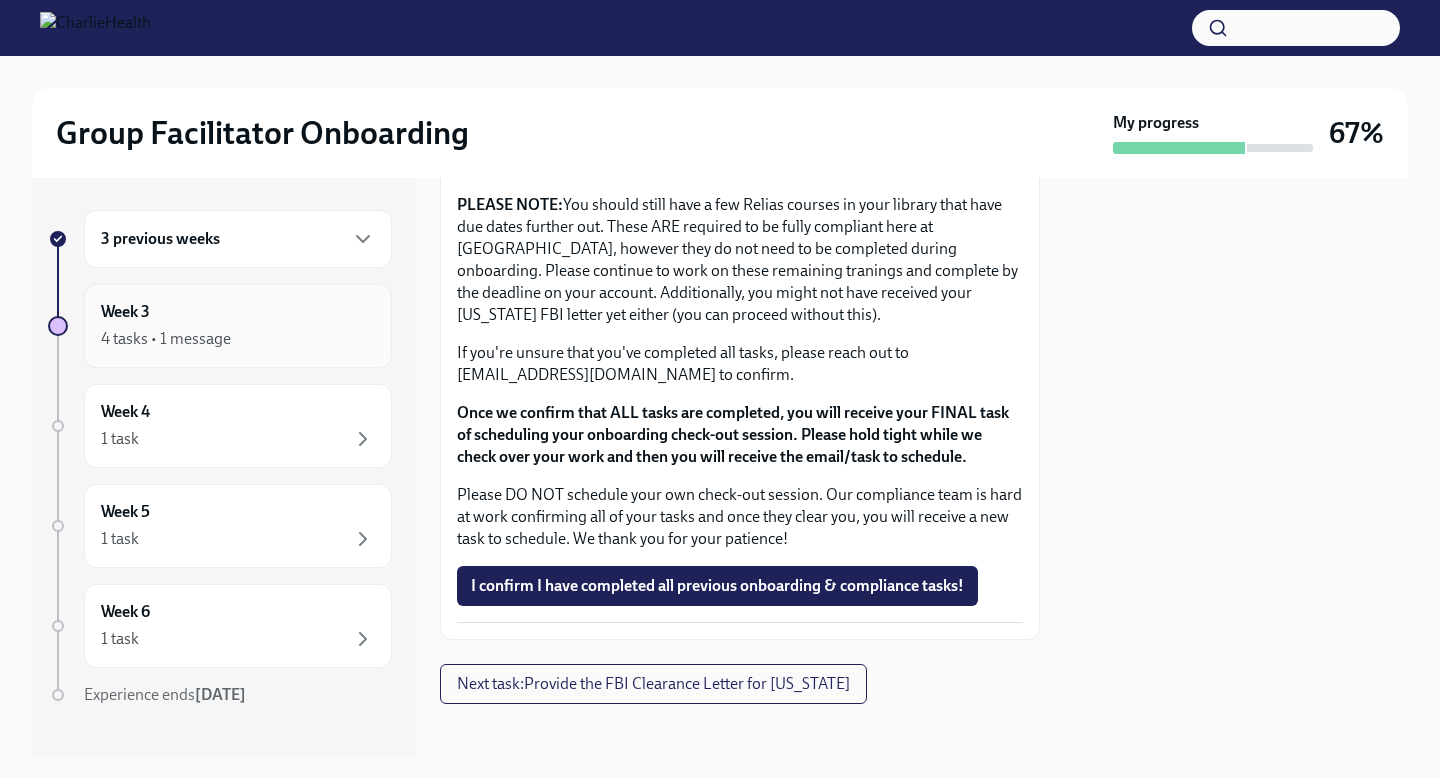 click on "4 tasks • 1 message" at bounding box center (238, 339) 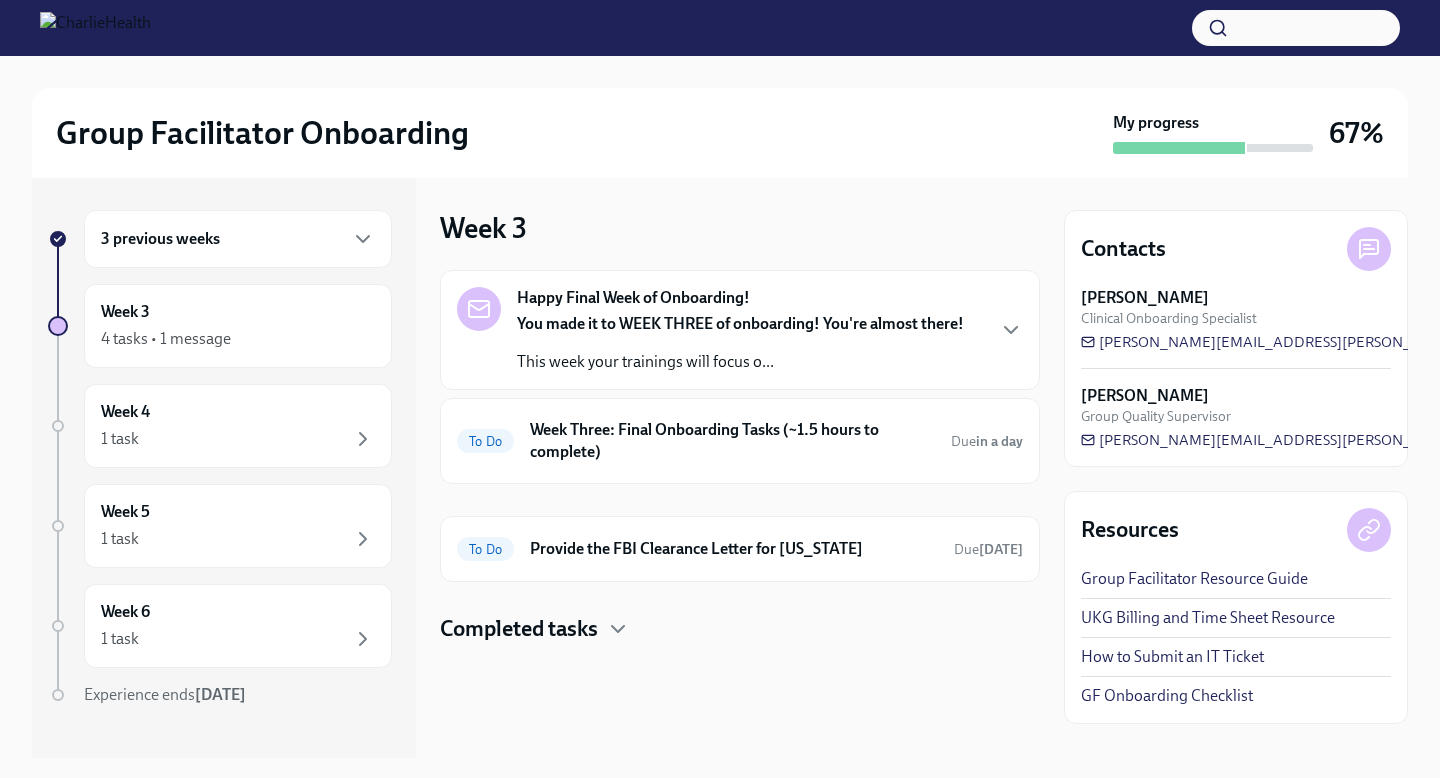 click on "Happy Final Week of Onboarding! You made it to WEEK THREE of onboarding! You're almost there!
This week your trainings will focus o..." at bounding box center [740, 330] 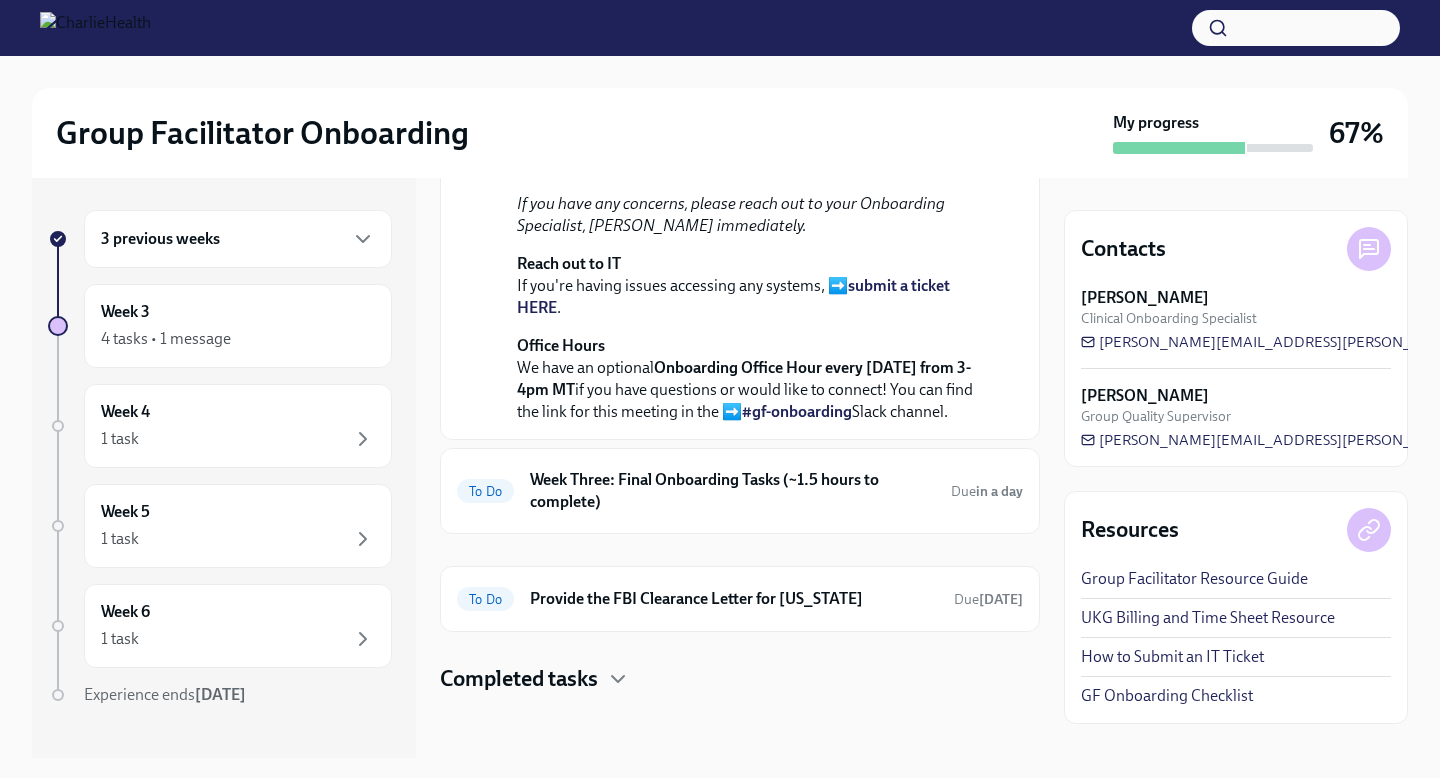 scroll, scrollTop: 745, scrollLeft: 0, axis: vertical 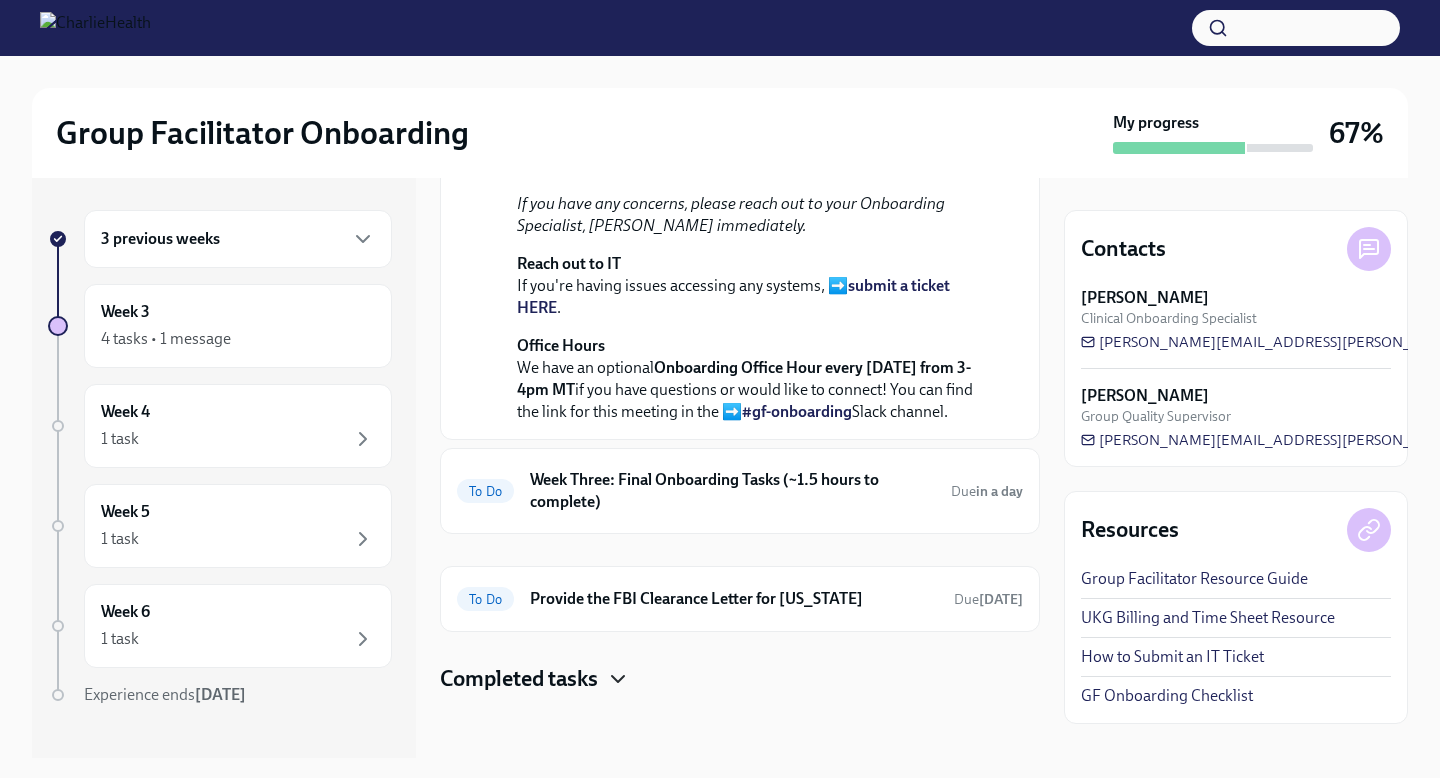 click 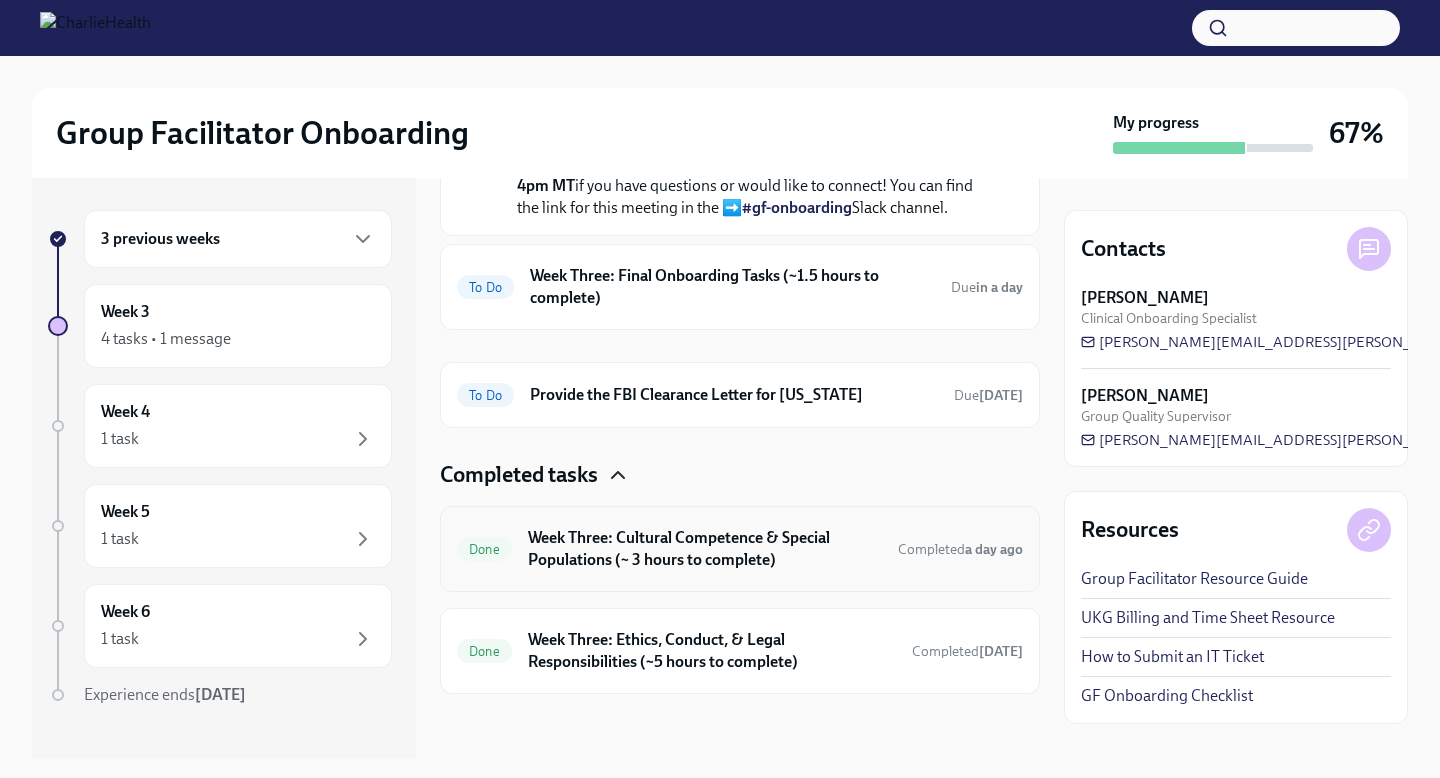 scroll, scrollTop: 949, scrollLeft: 0, axis: vertical 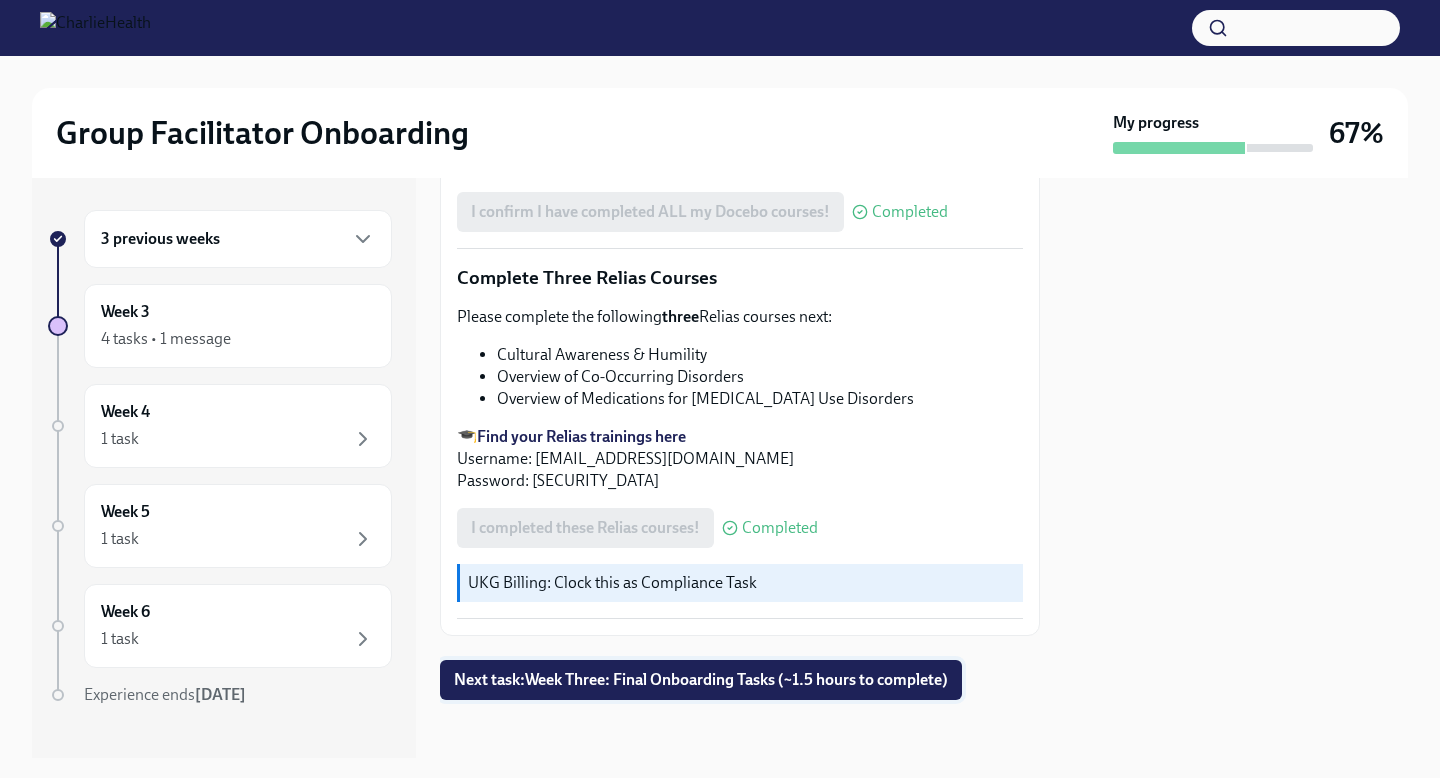 click on "Next task :  Week Three: Final Onboarding Tasks (~1.5 hours to complete)" at bounding box center [701, 680] 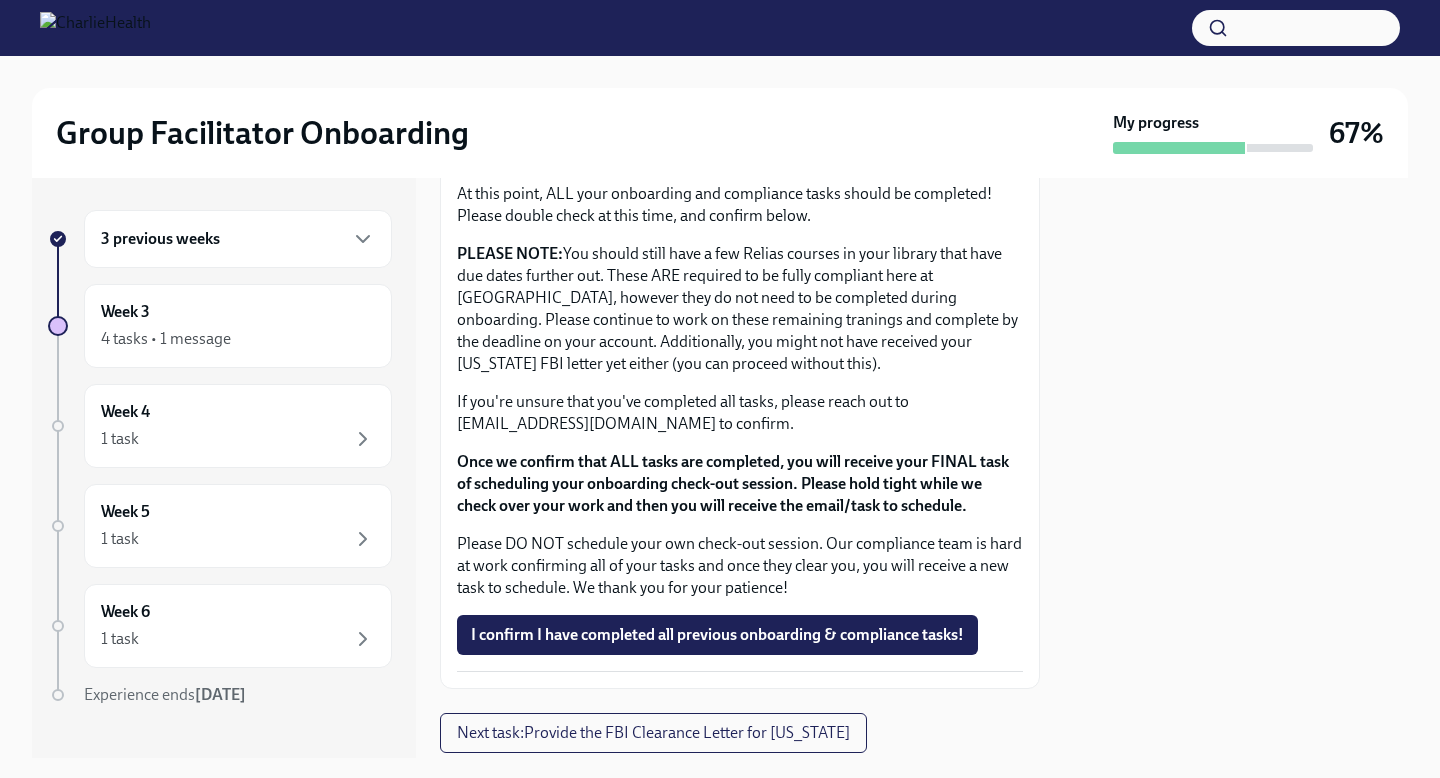 scroll, scrollTop: 1739, scrollLeft: 0, axis: vertical 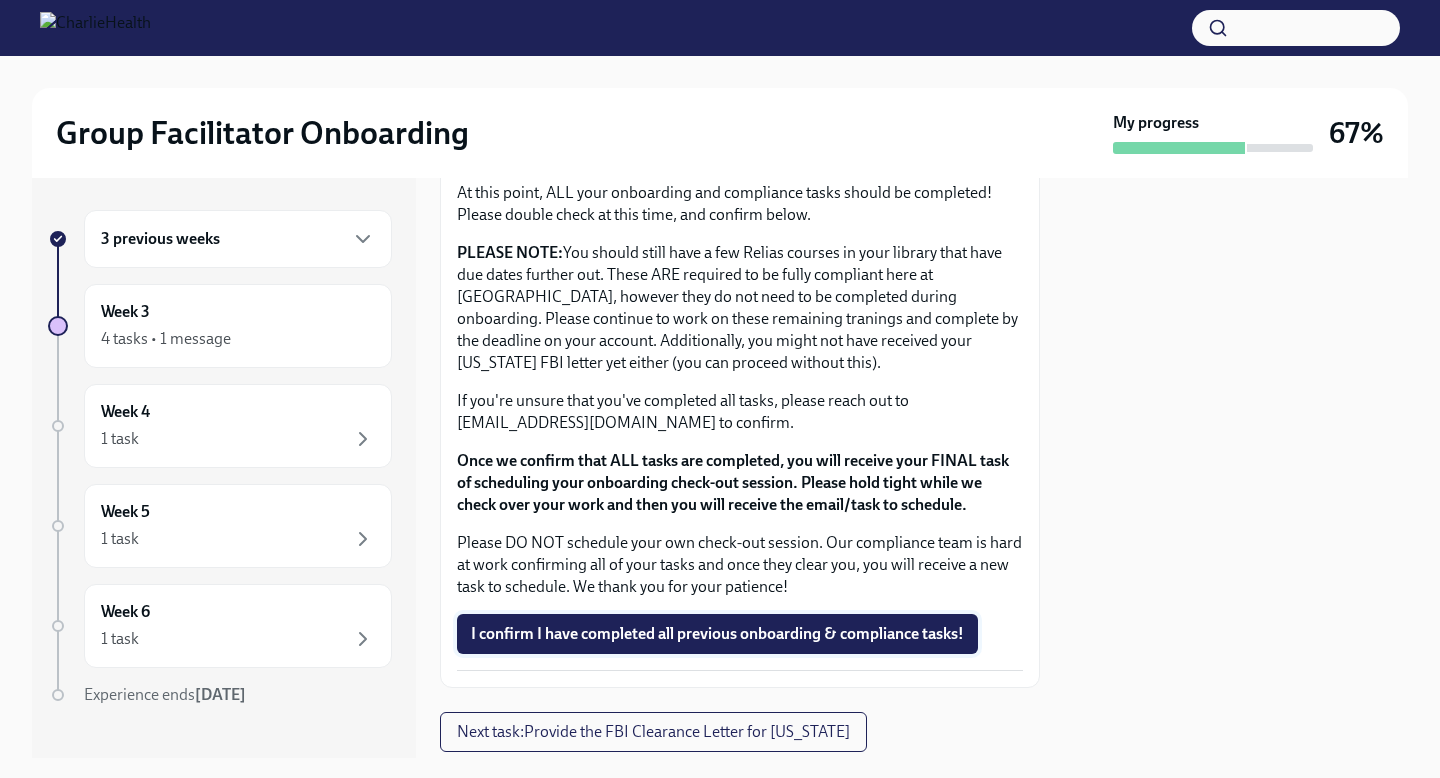 click on "I confirm I have completed all previous onboarding & compliance tasks!" at bounding box center [717, 634] 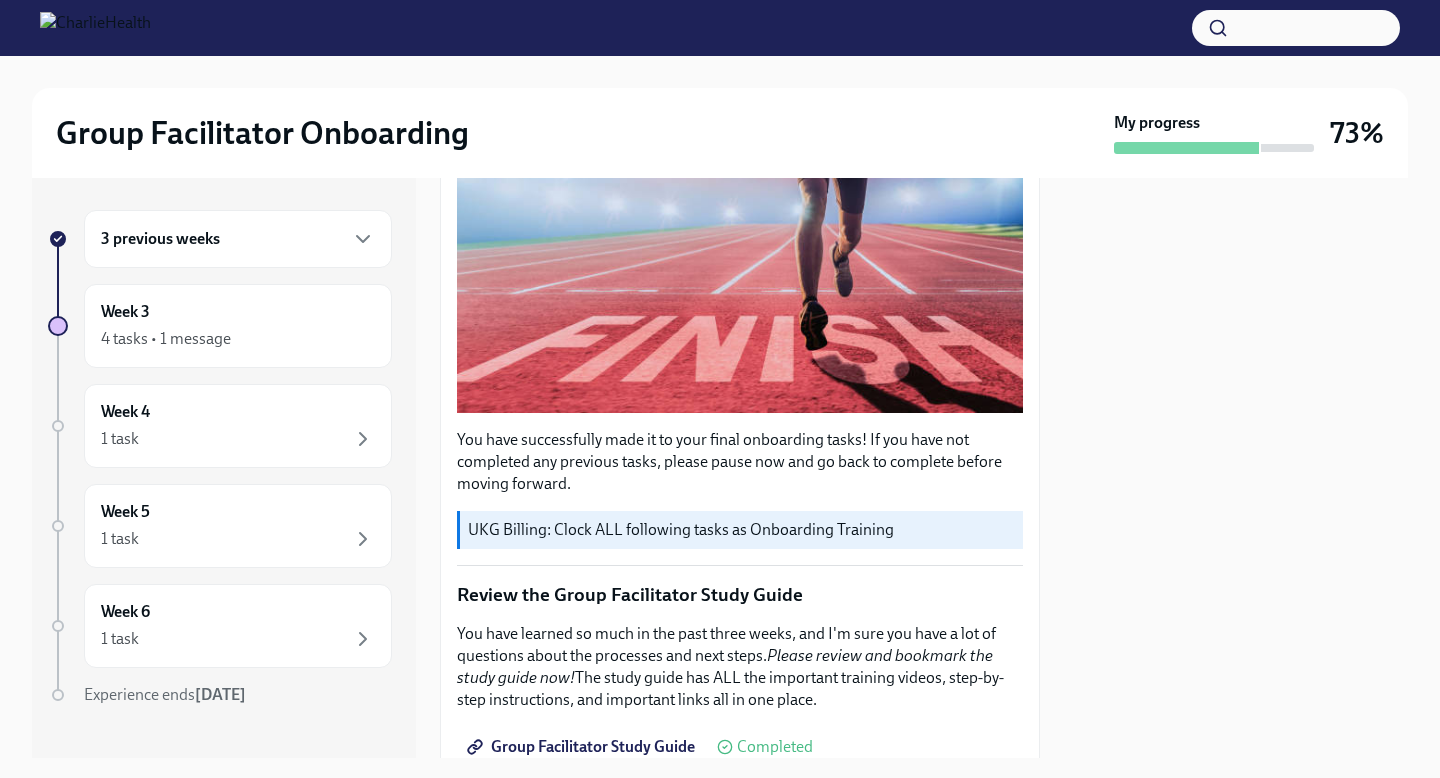 scroll, scrollTop: 0, scrollLeft: 0, axis: both 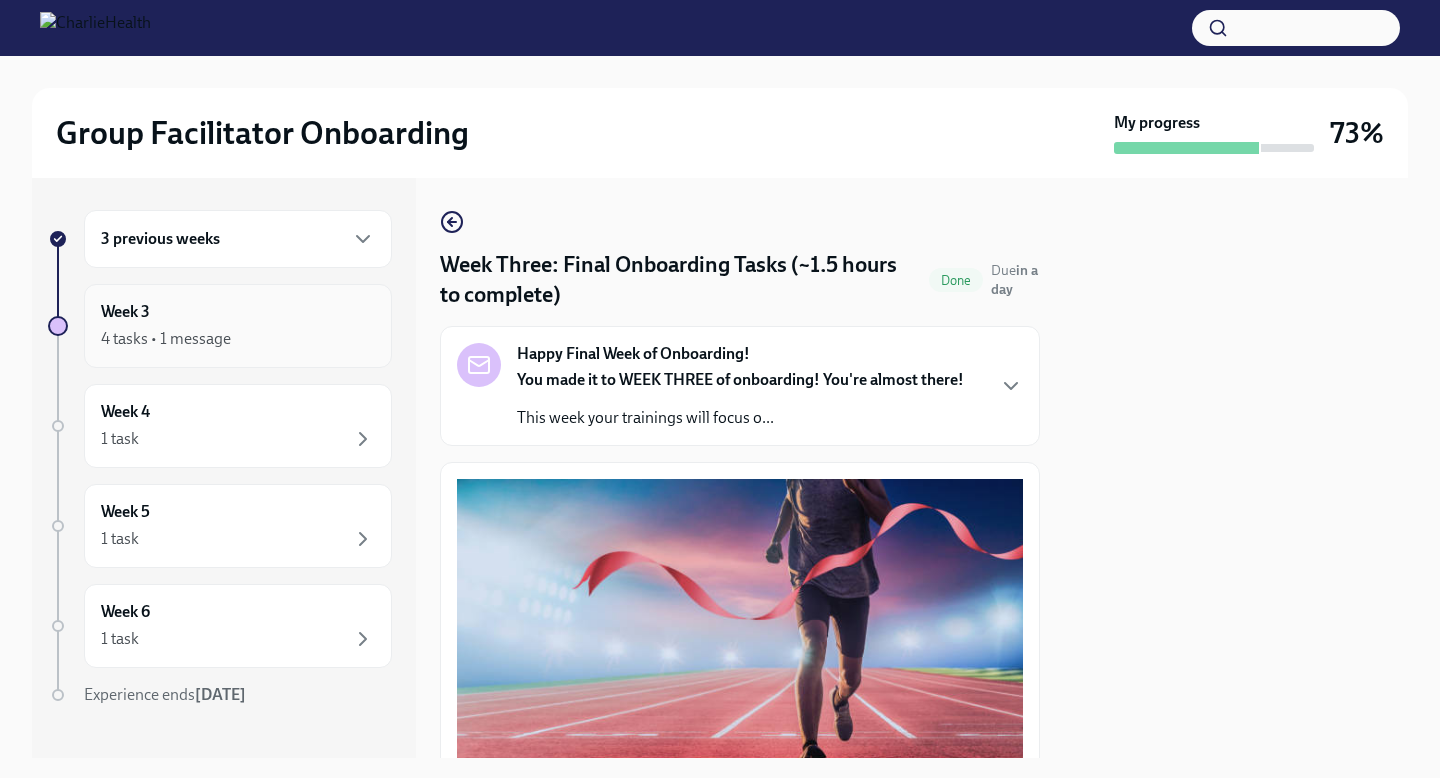 click on "4 tasks • 1 message" at bounding box center (238, 339) 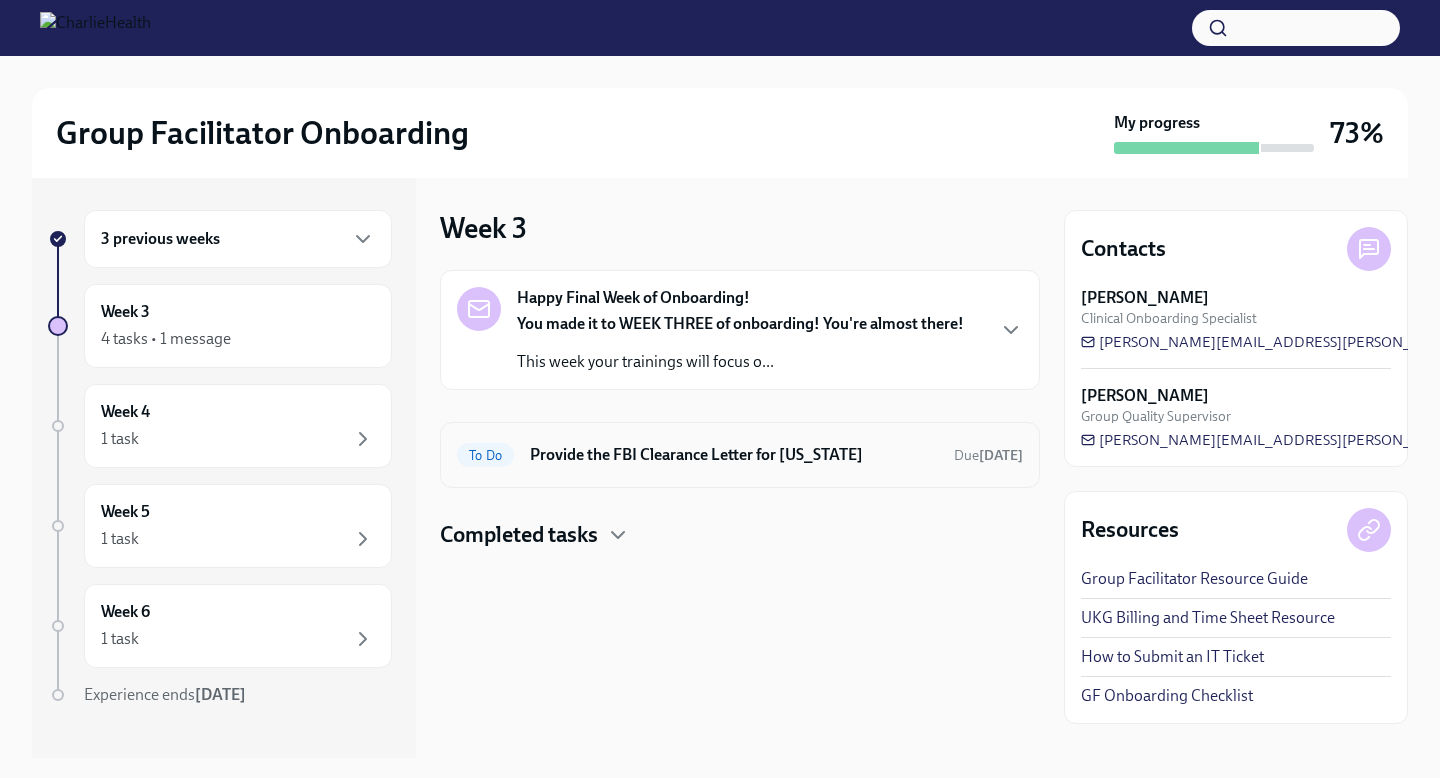 click on "Provide the FBI Clearance Letter for [US_STATE]" at bounding box center (734, 455) 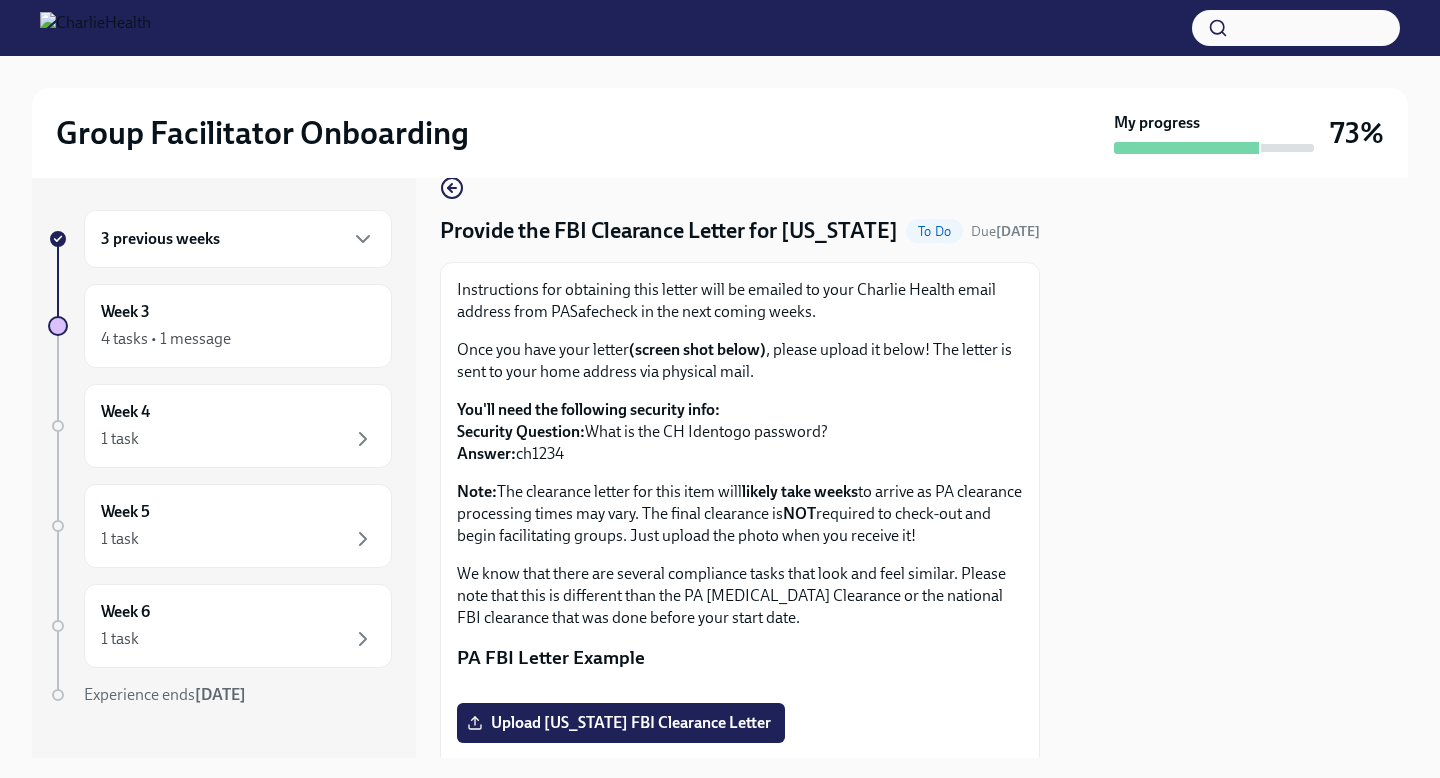 scroll, scrollTop: 0, scrollLeft: 0, axis: both 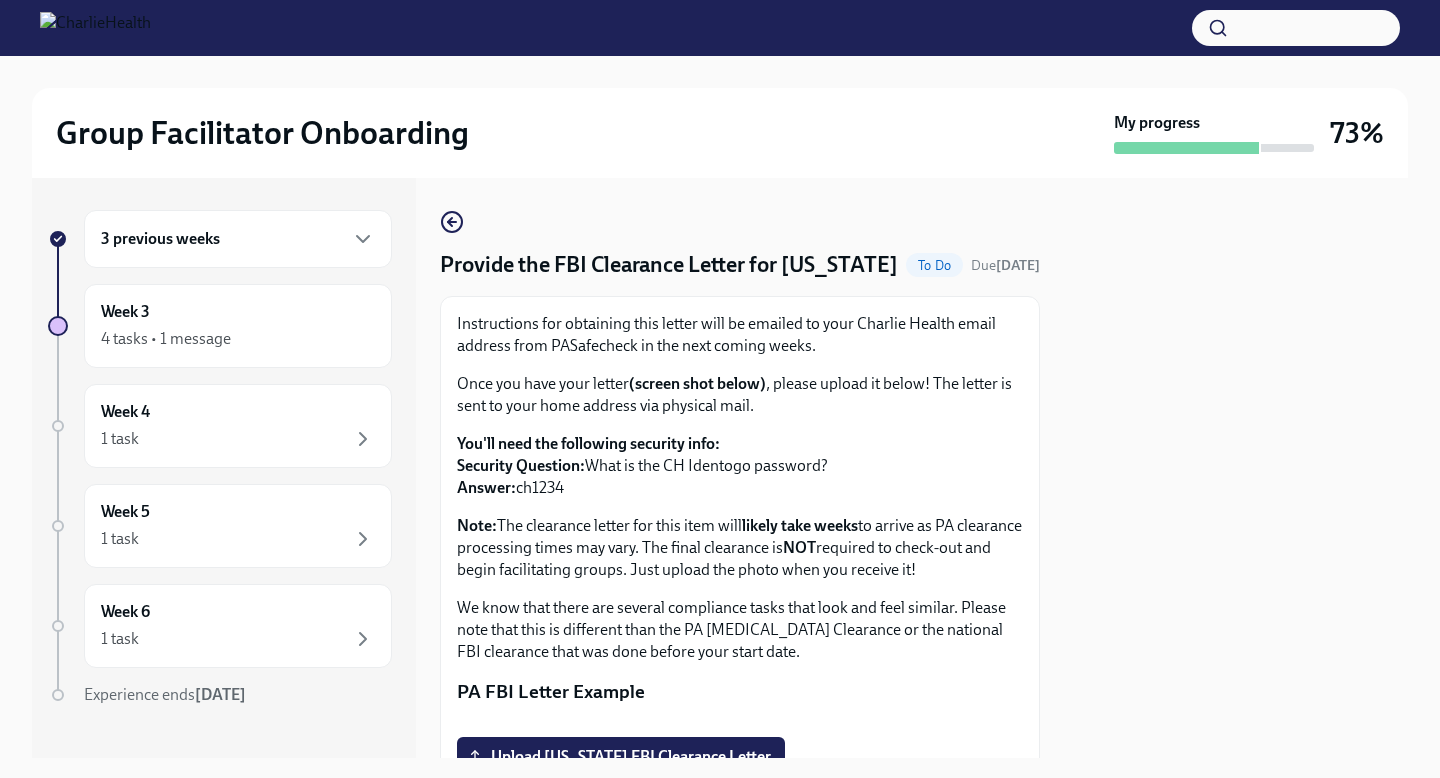 click on "Instructions for obtaining this letter will be emailed to your Charlie Health email address from PASafecheck in the next coming weeks." at bounding box center [740, 335] 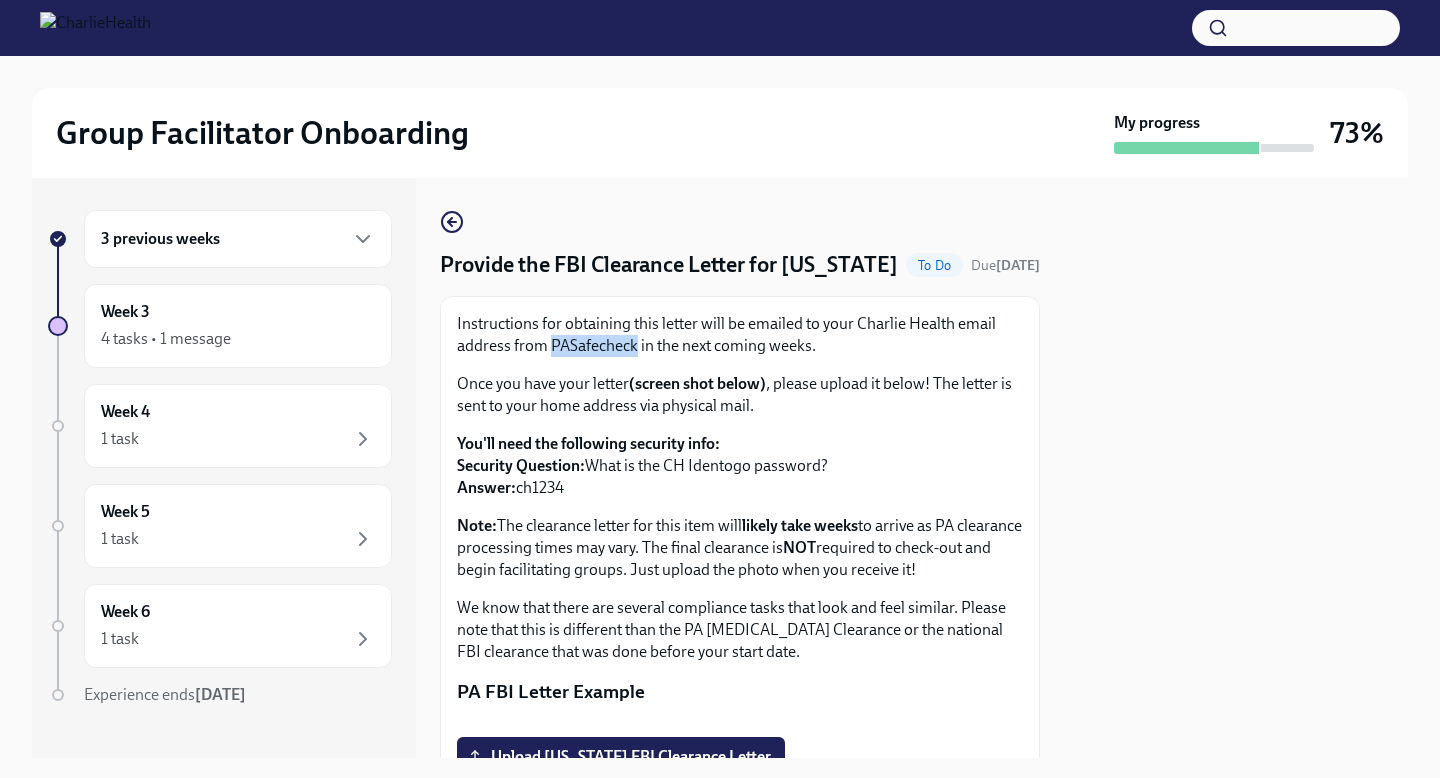 drag, startPoint x: 551, startPoint y: 381, endPoint x: 634, endPoint y: 381, distance: 83 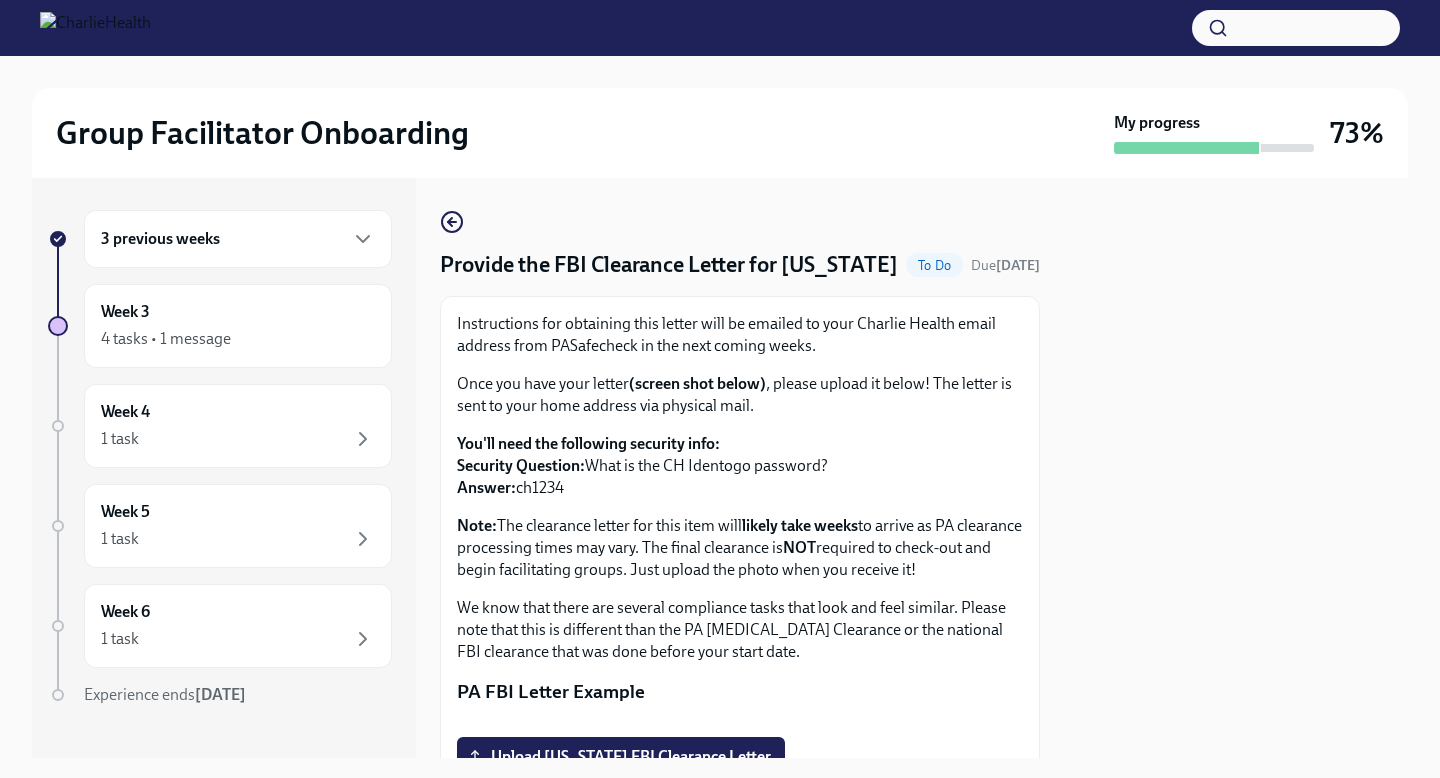 click at bounding box center [1236, 468] 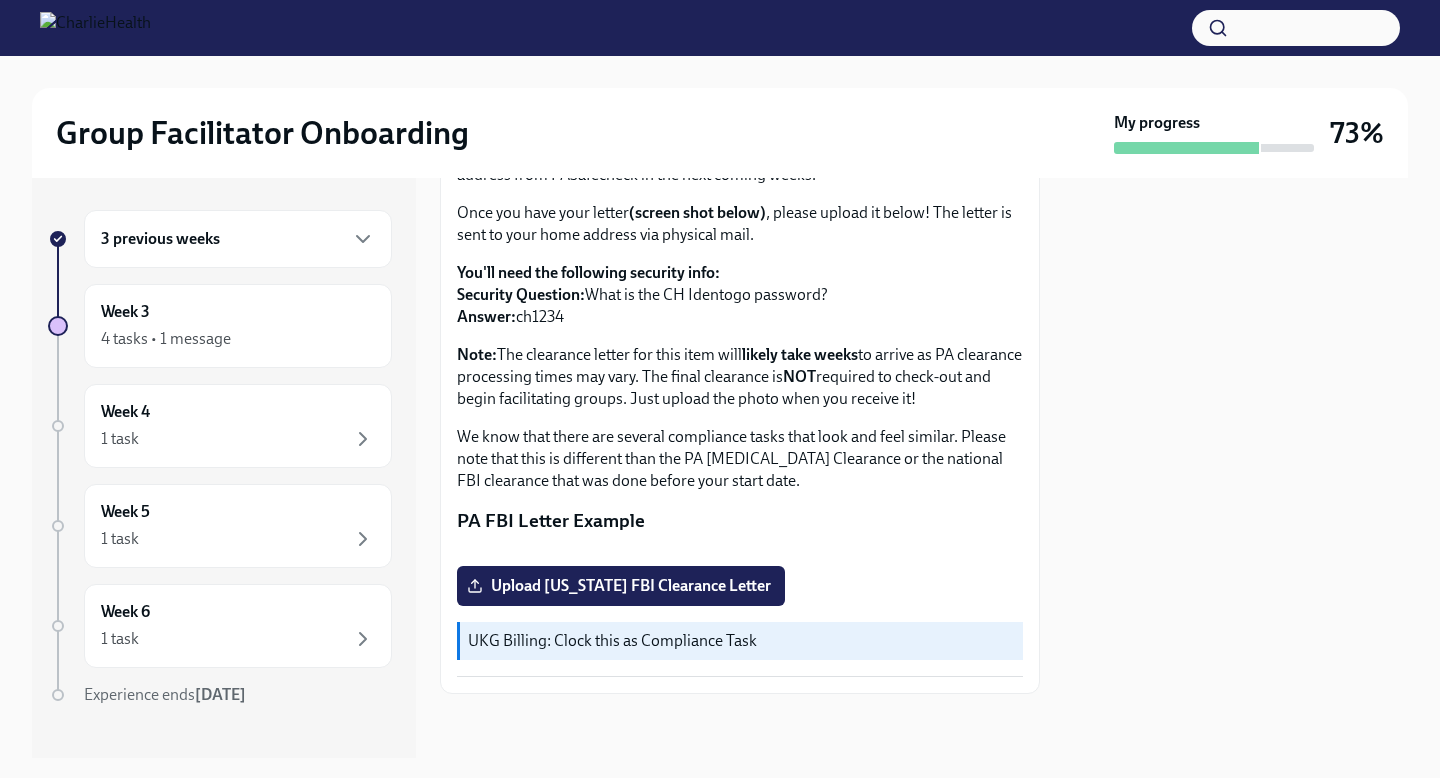 scroll, scrollTop: 407, scrollLeft: 0, axis: vertical 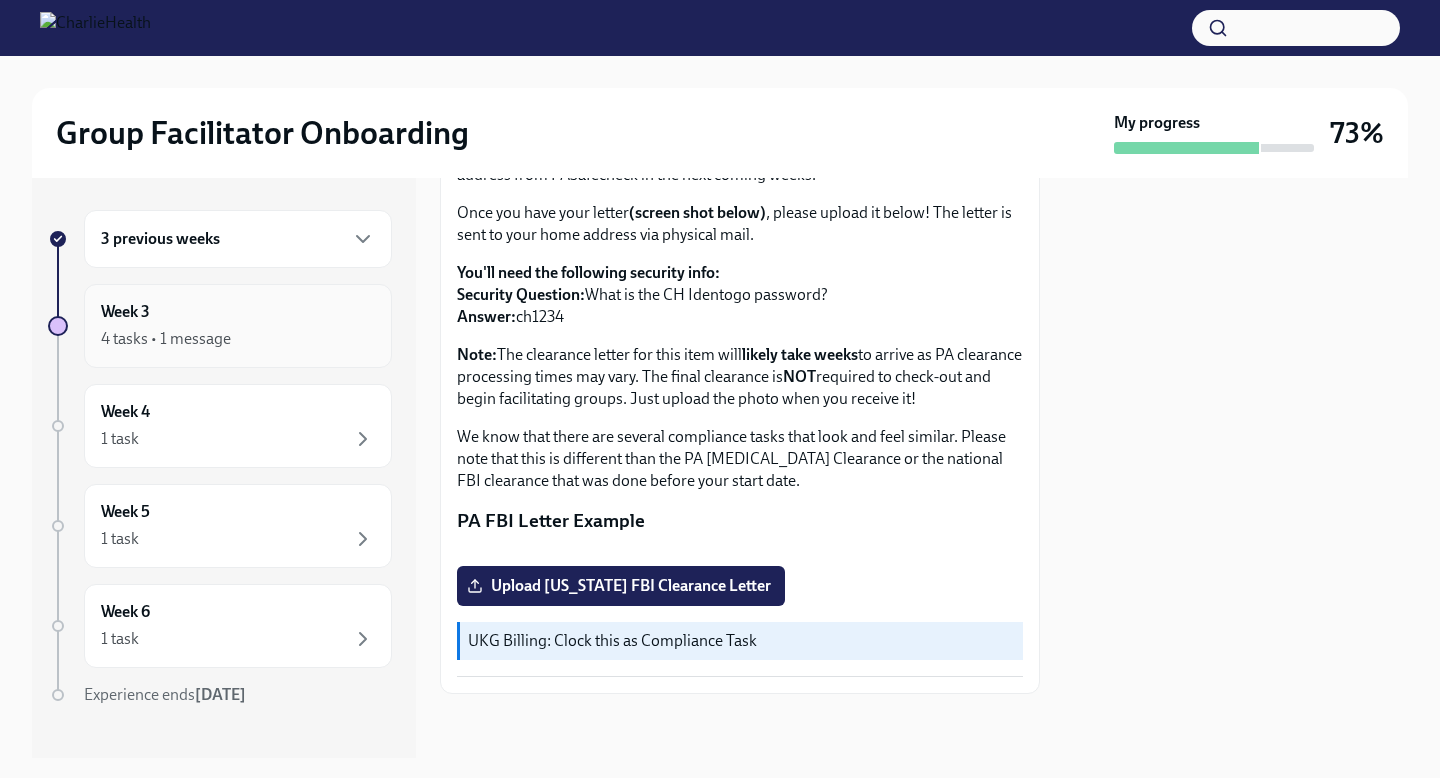 click on "4 tasks • 1 message" at bounding box center (238, 339) 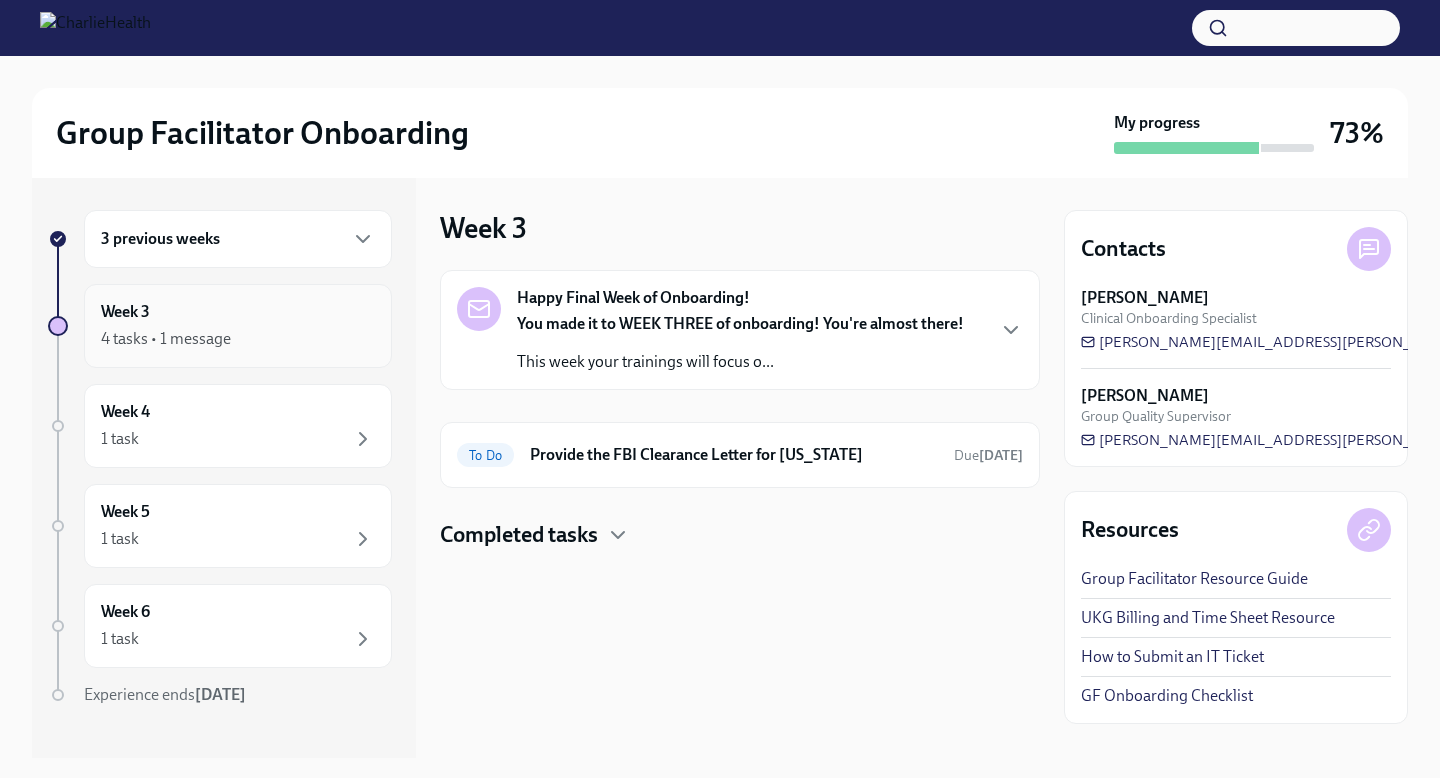 click on "Week 3 4 tasks • 1 message" at bounding box center (238, 326) 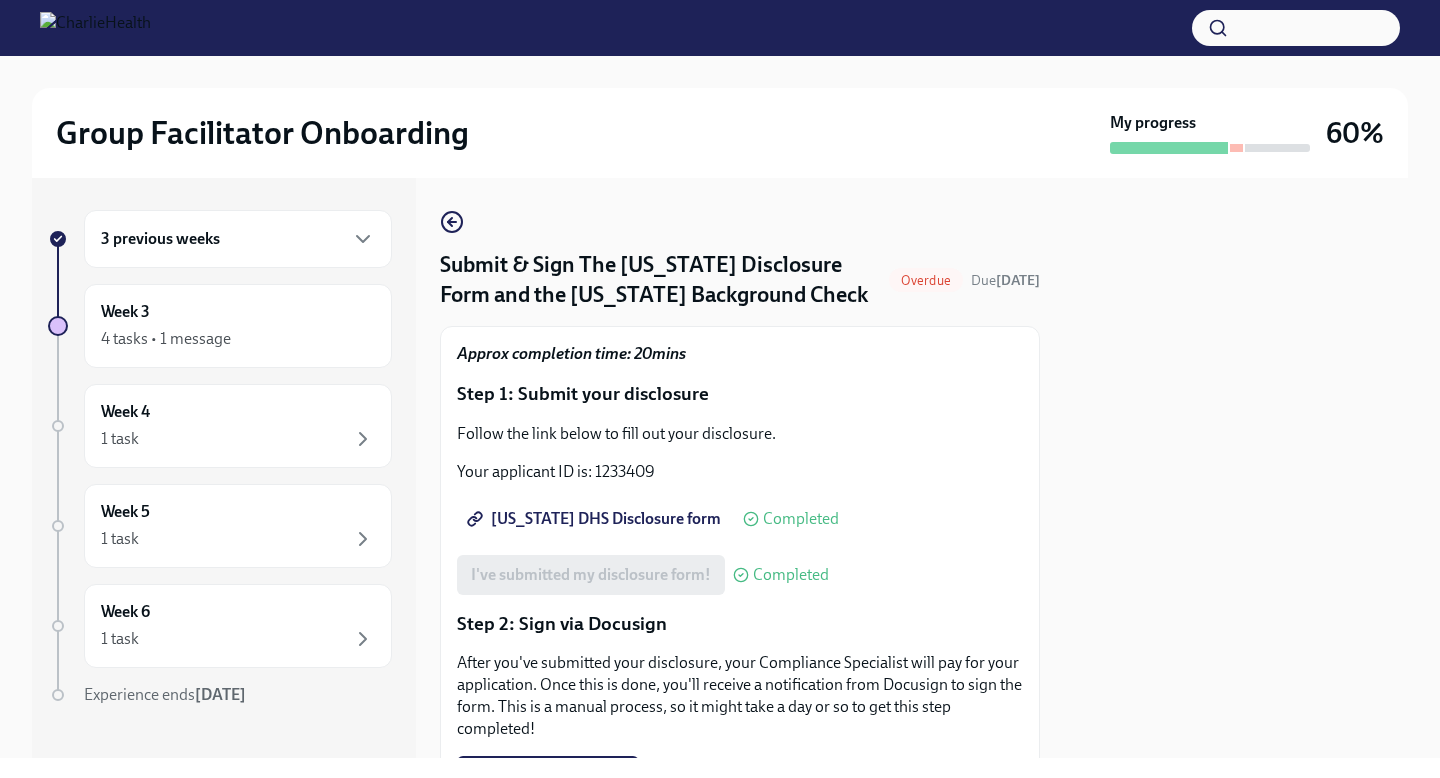 scroll, scrollTop: 0, scrollLeft: 0, axis: both 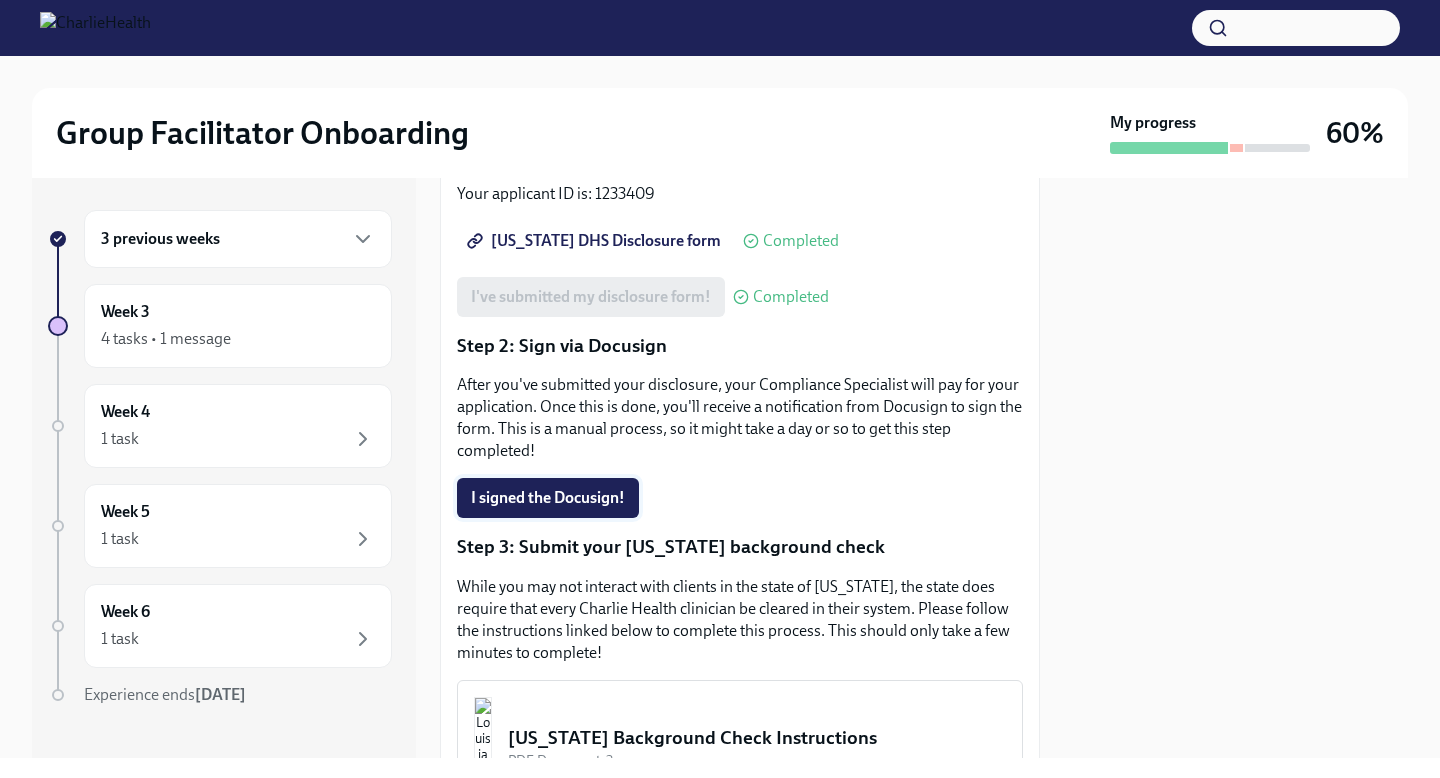 click on "I signed the Docusign!" at bounding box center (548, 498) 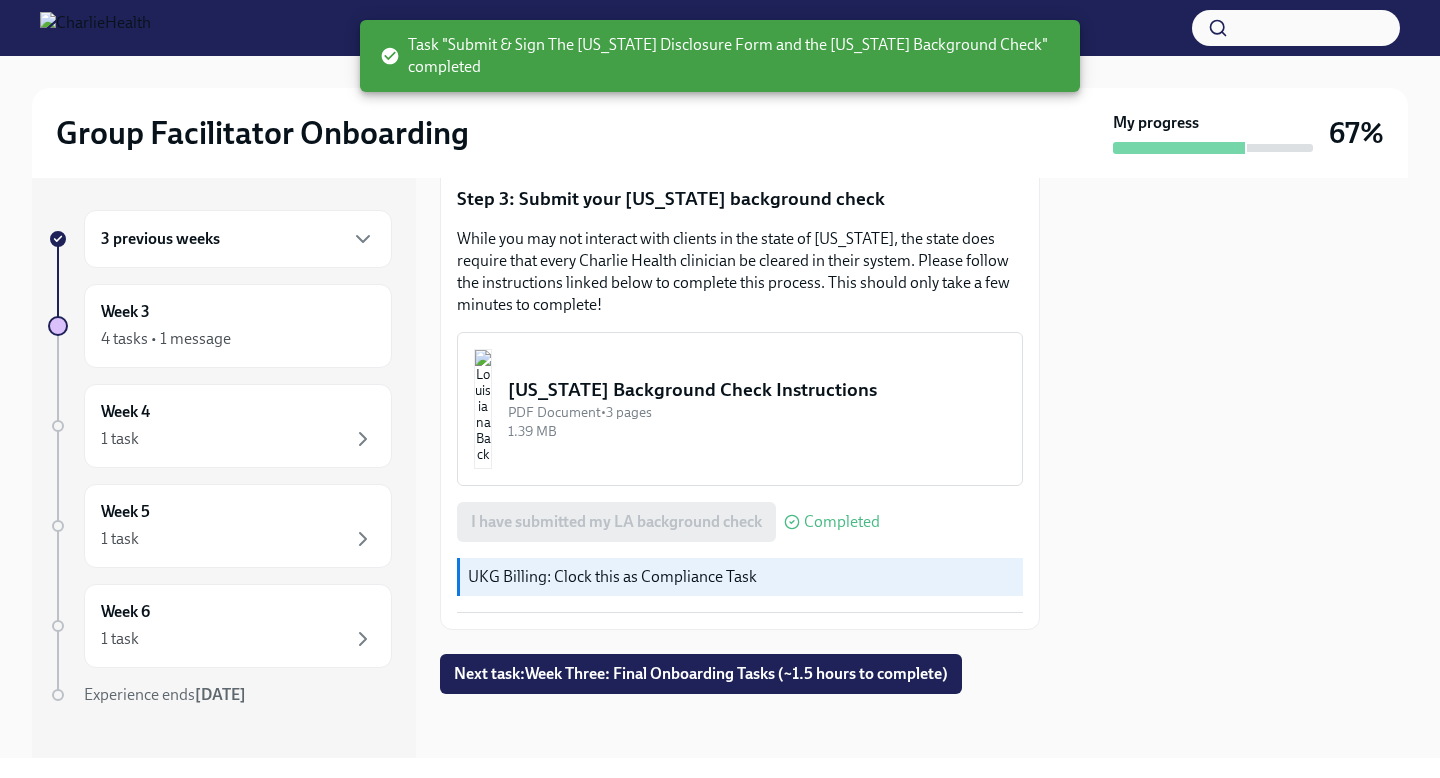 scroll, scrollTop: 0, scrollLeft: 0, axis: both 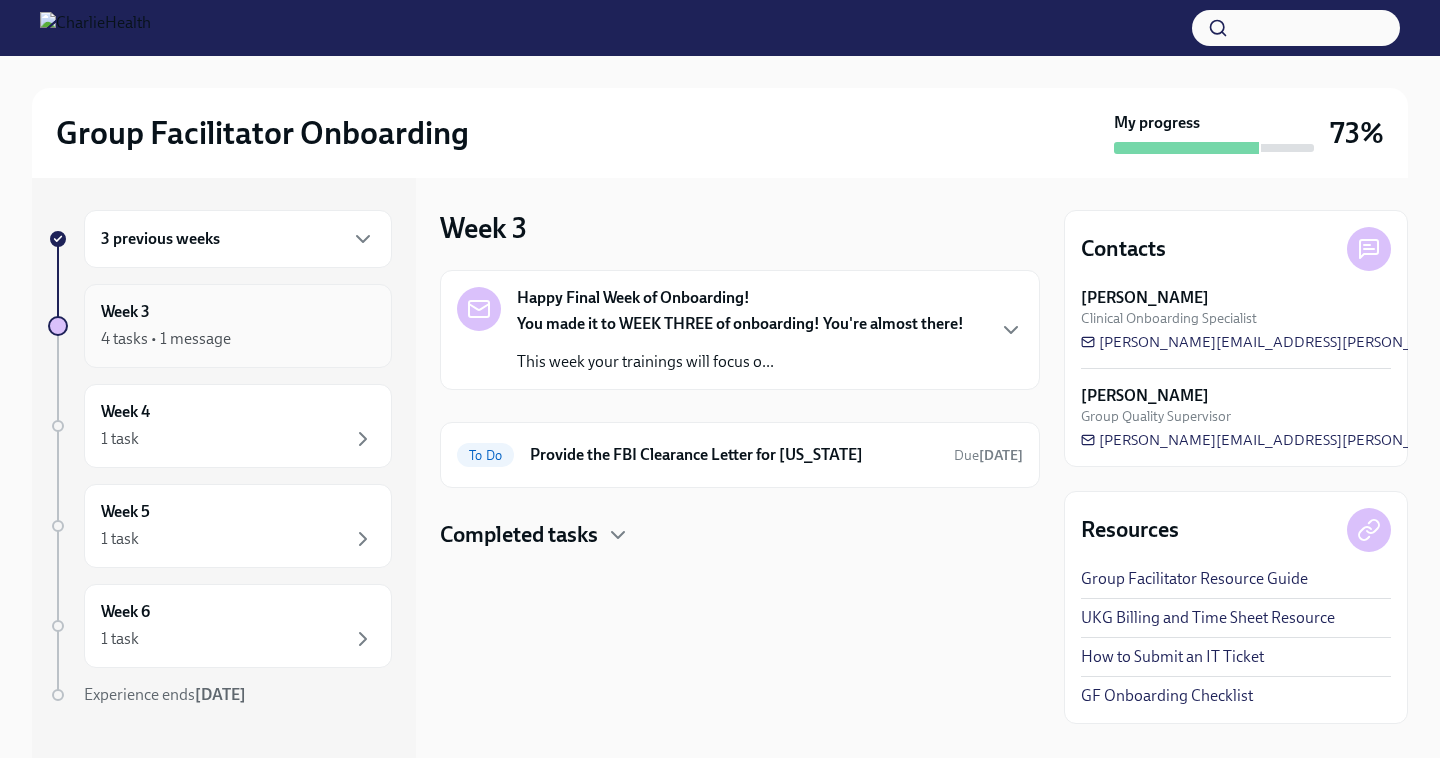 click on "4 tasks • 1 message" at bounding box center [238, 339] 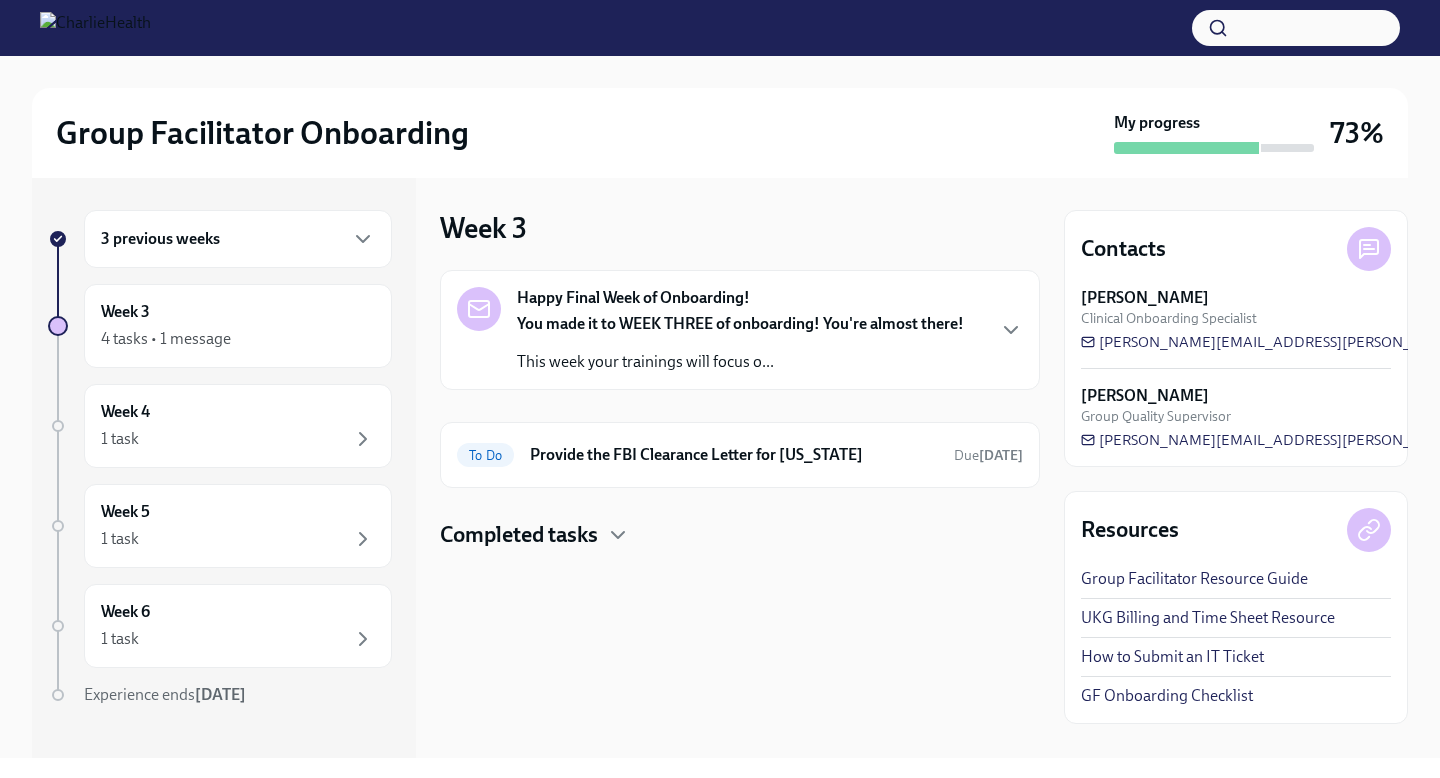 click on "Completed tasks" at bounding box center [519, 535] 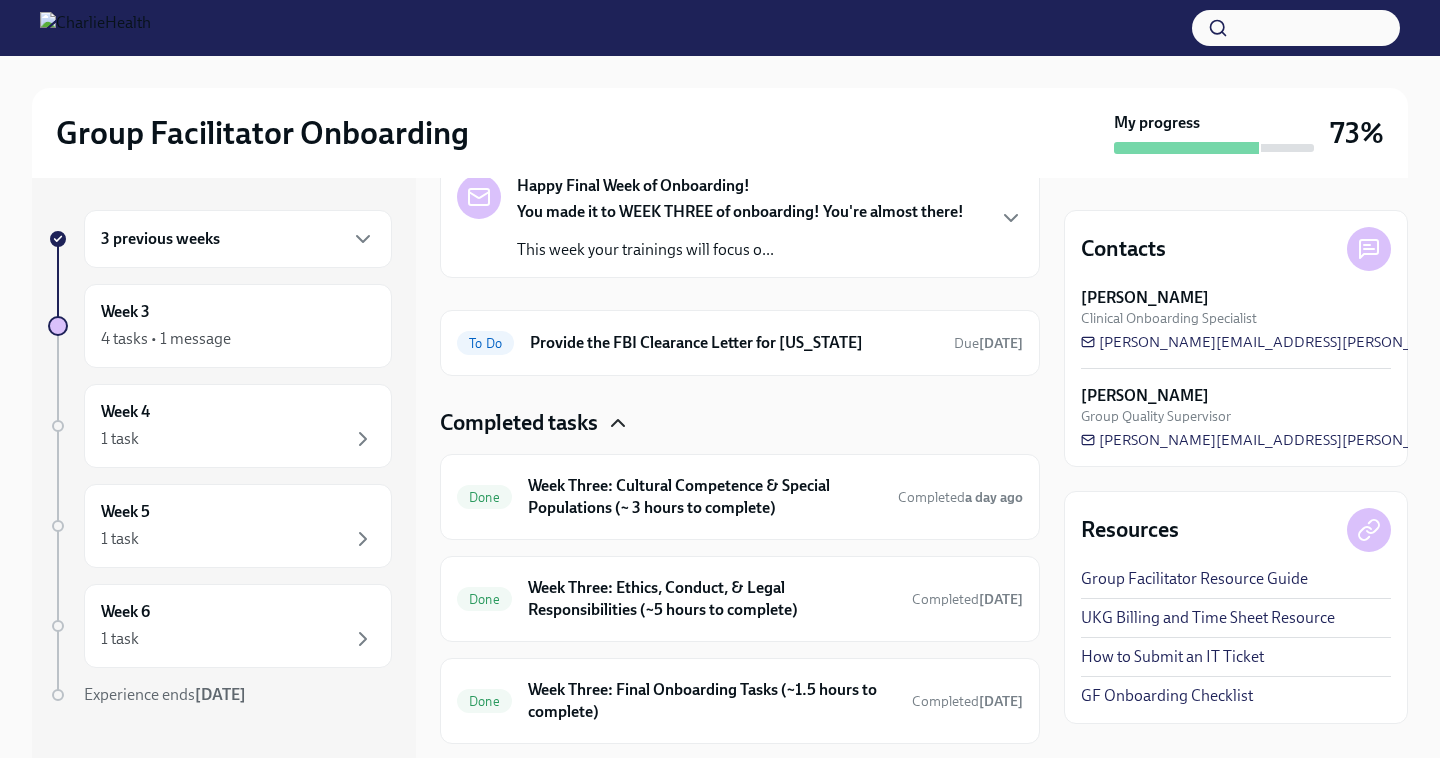 scroll, scrollTop: 162, scrollLeft: 0, axis: vertical 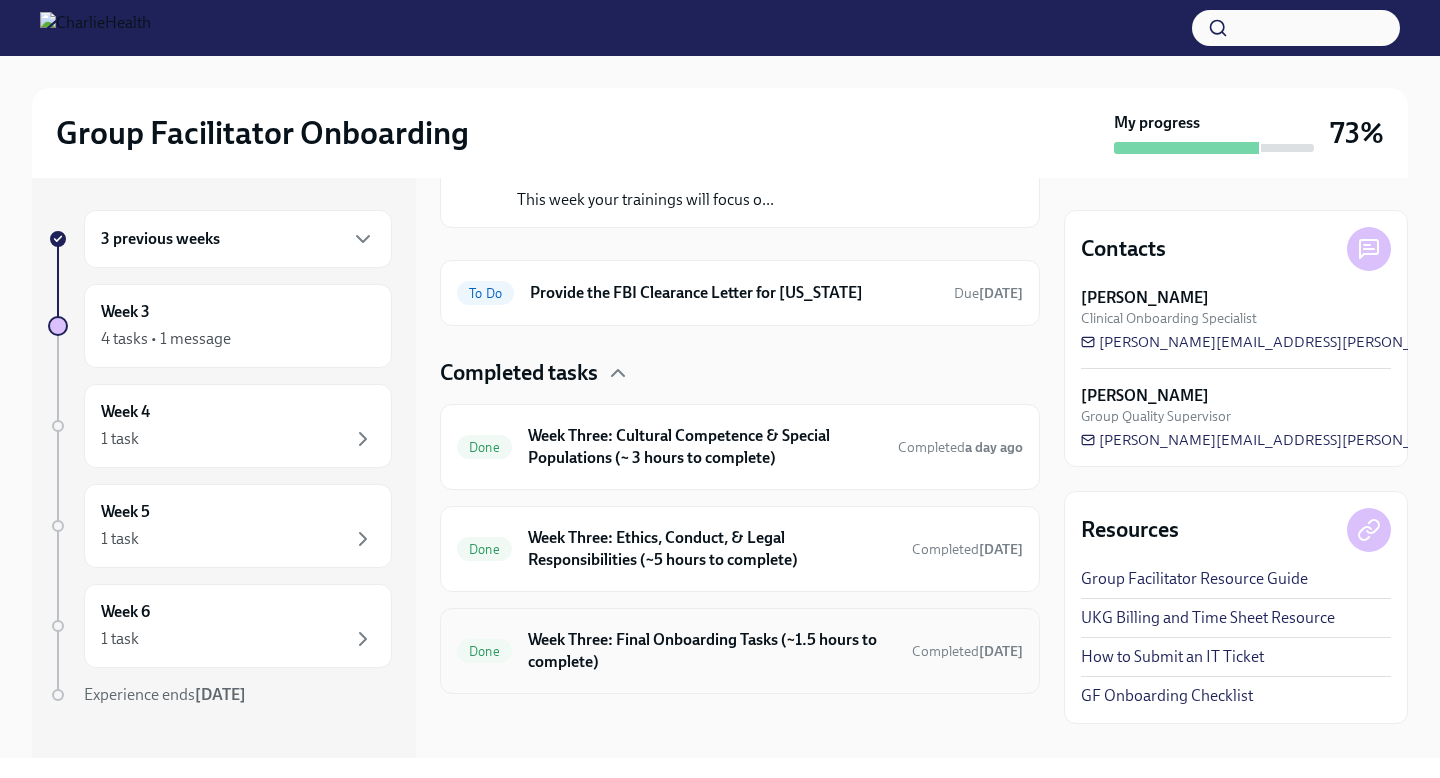 click on "Week Three: Final Onboarding Tasks (~1.5 hours to complete)" at bounding box center (712, 651) 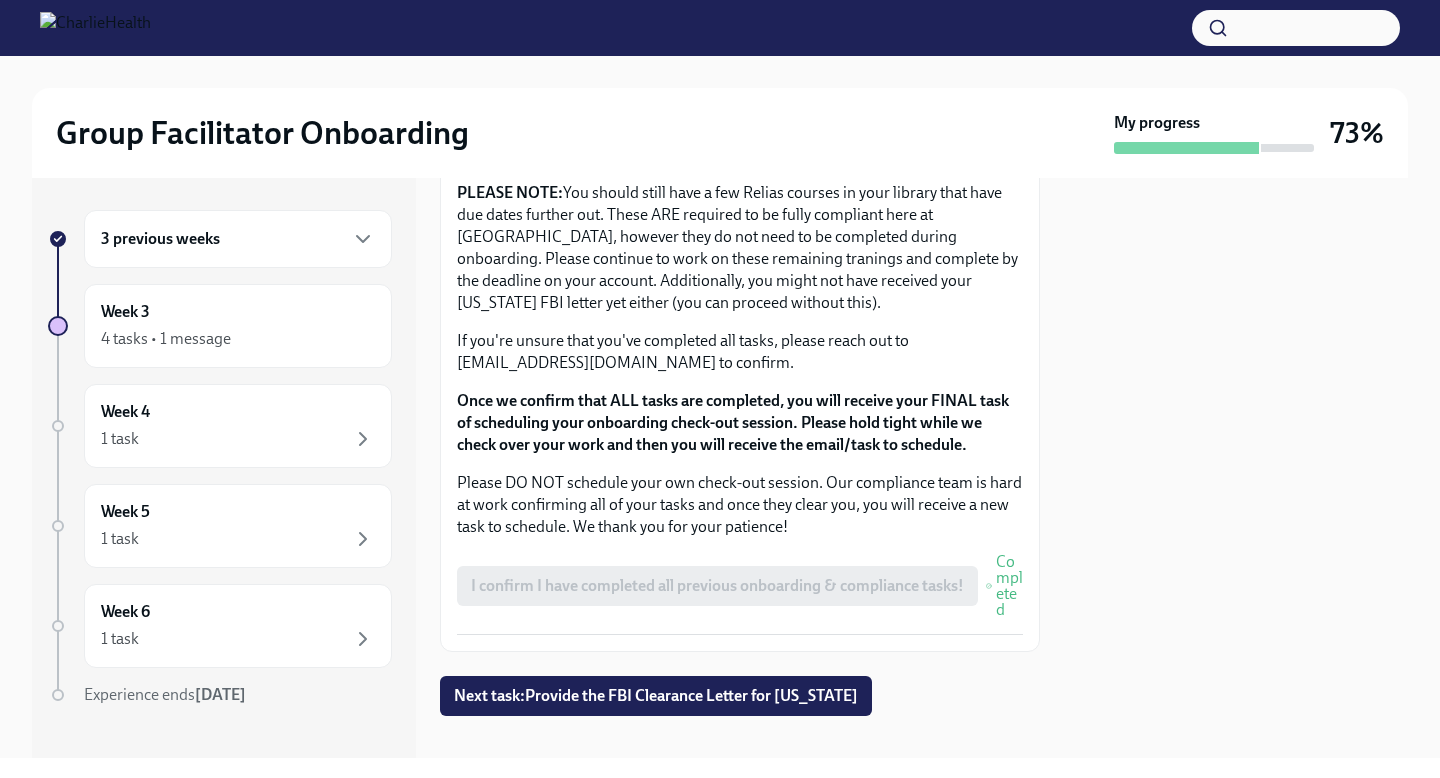 scroll, scrollTop: 1811, scrollLeft: 0, axis: vertical 